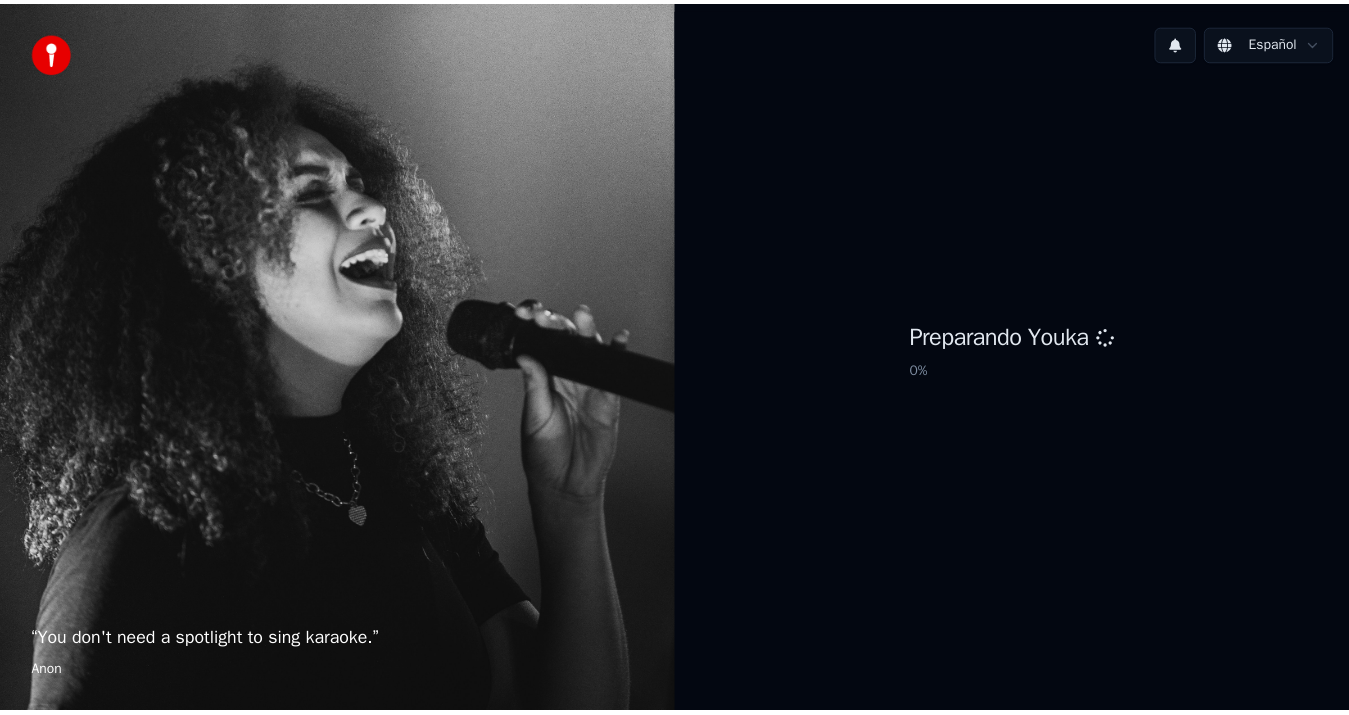 scroll, scrollTop: 0, scrollLeft: 0, axis: both 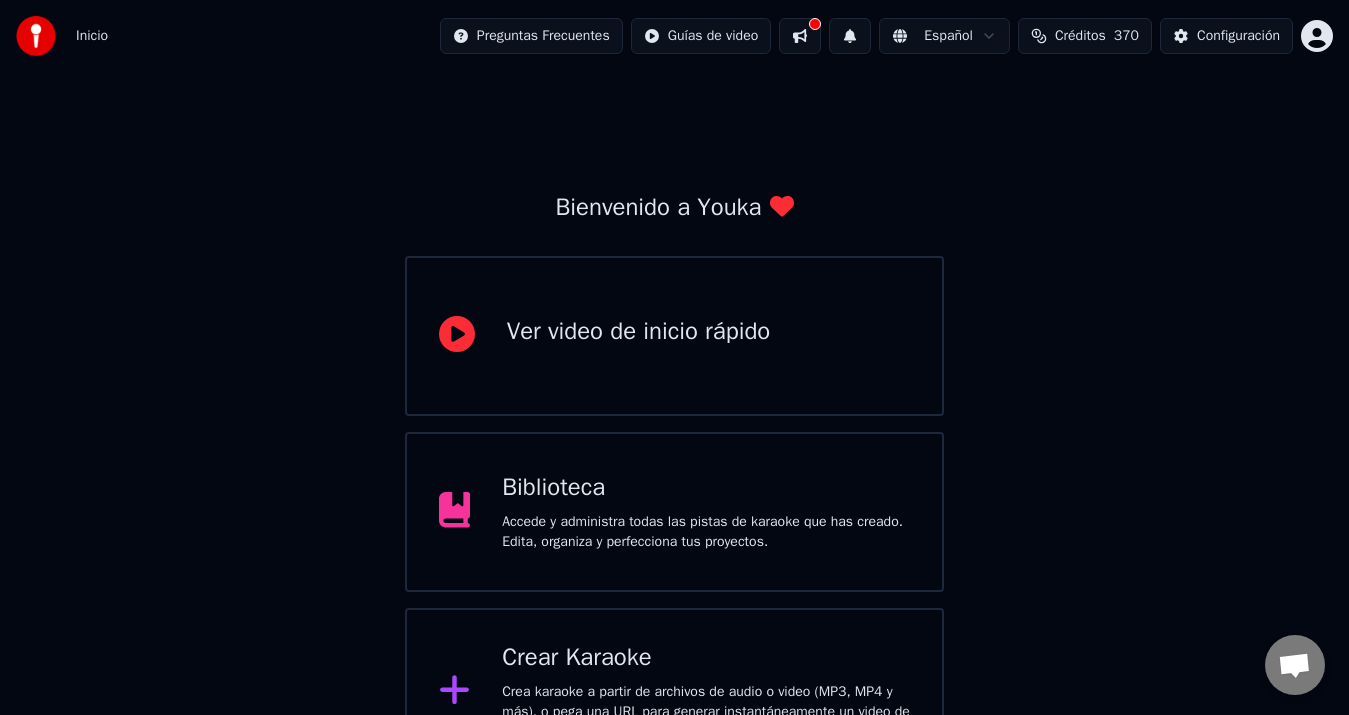 click on "Crear Karaoke" at bounding box center [706, 658] 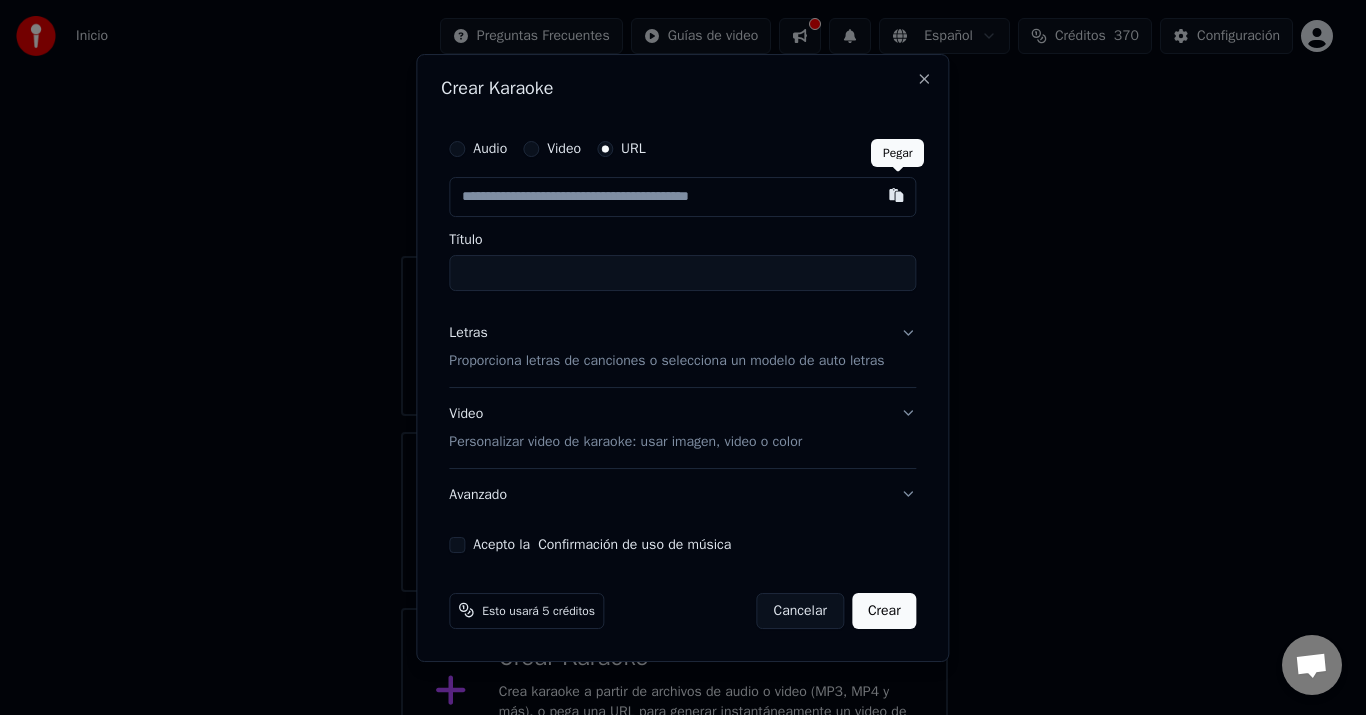 click at bounding box center [897, 195] 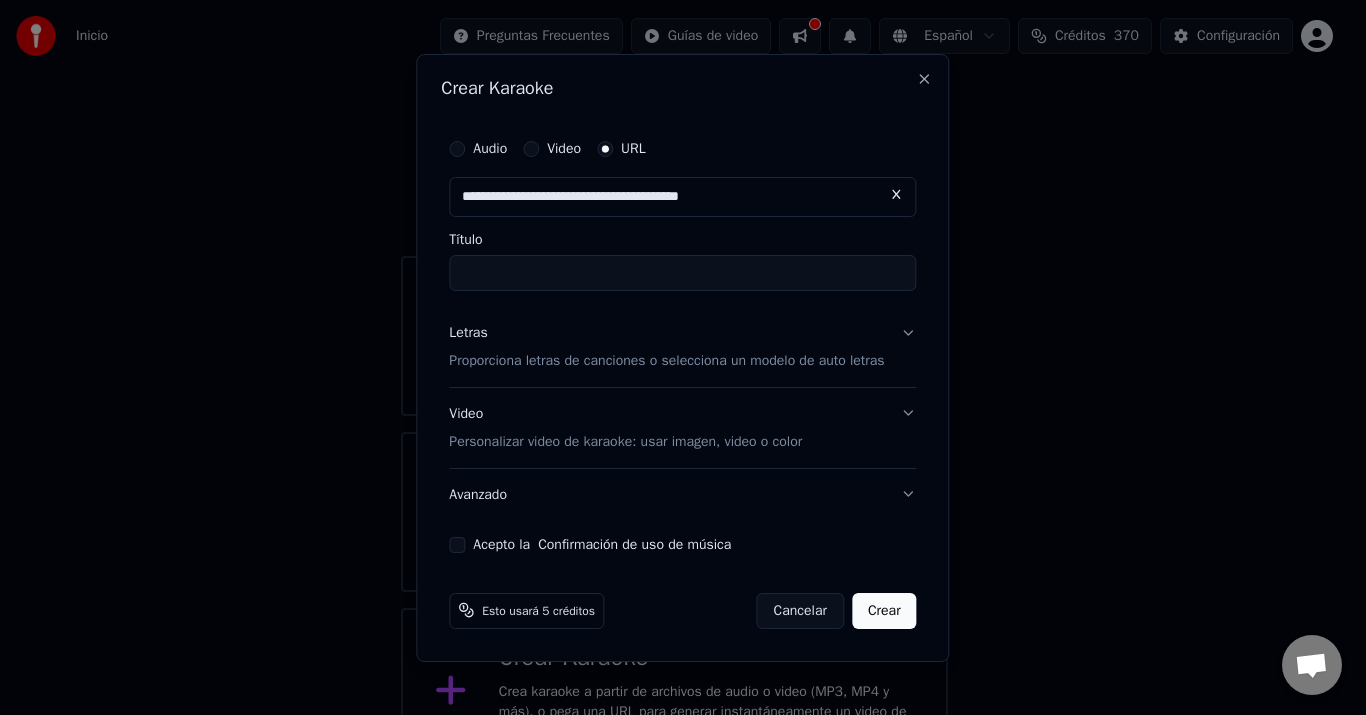 type on "**********" 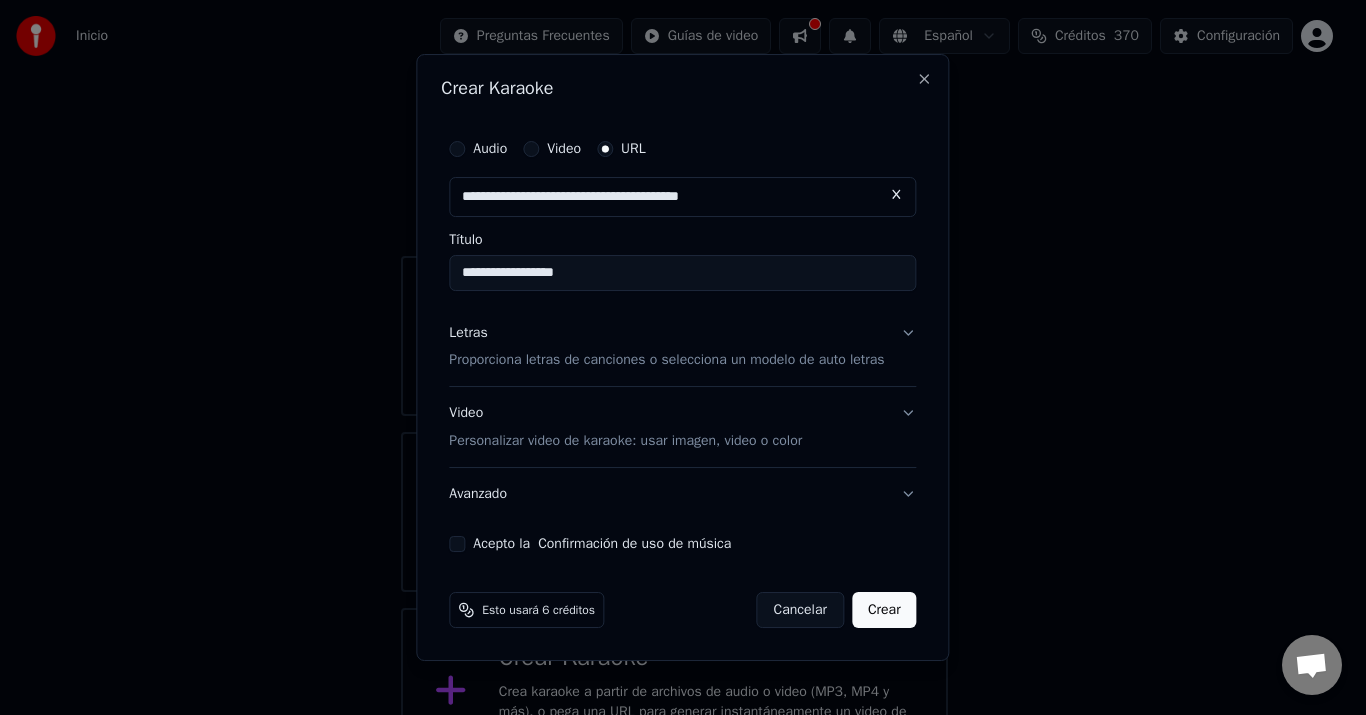 type on "**********" 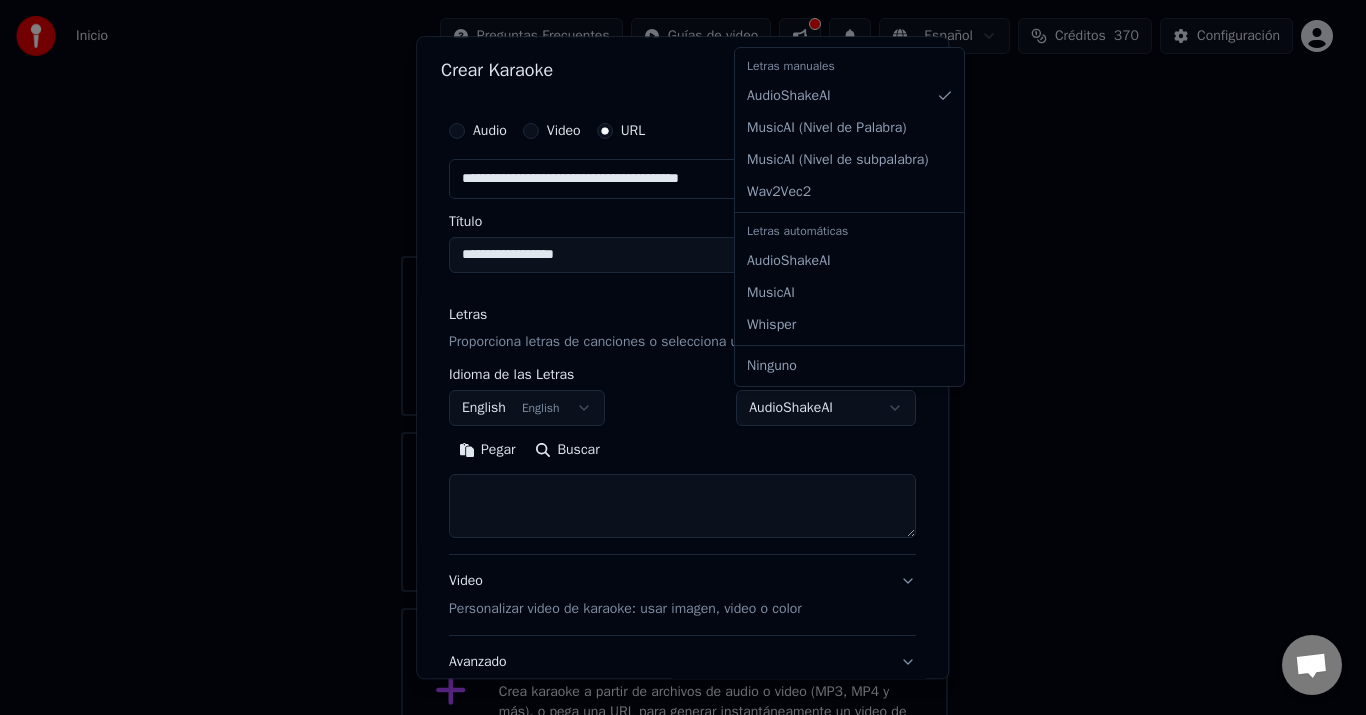 click on "**********" at bounding box center [674, 490] 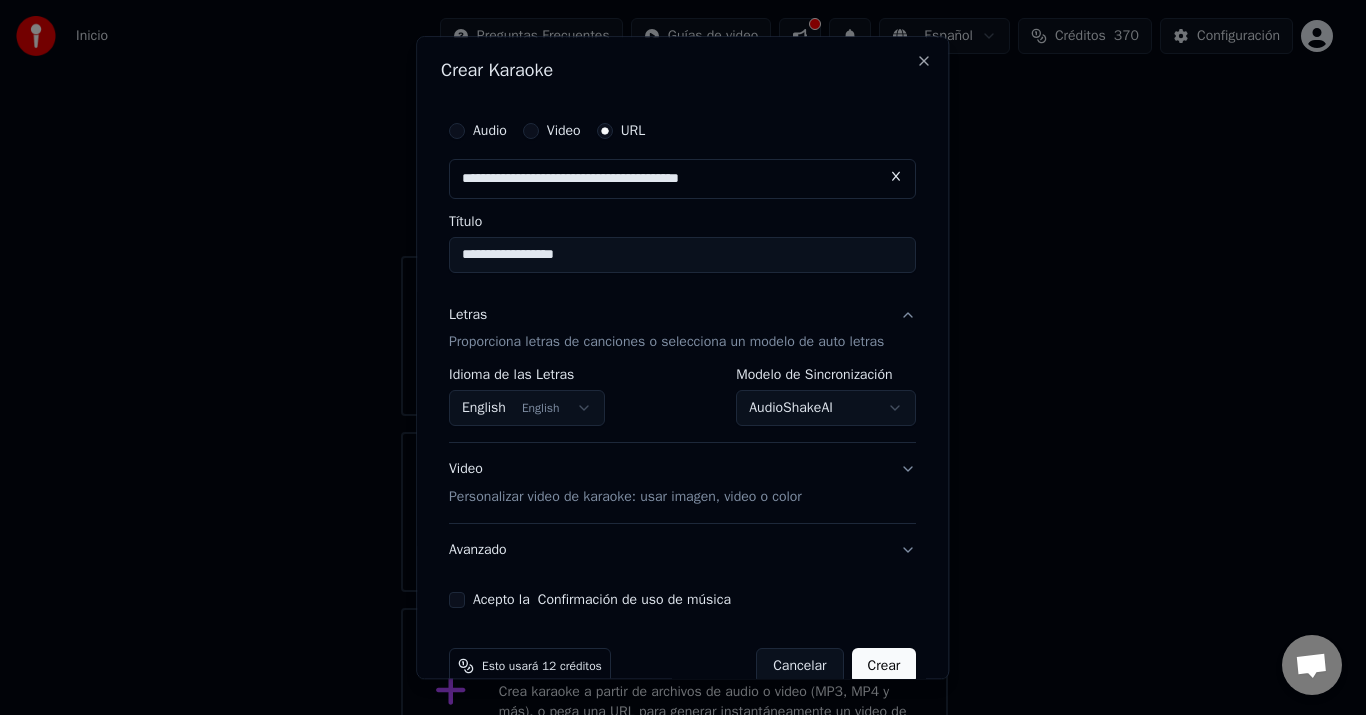 click on "Acepto la   Confirmación de uso de música" at bounding box center (457, 601) 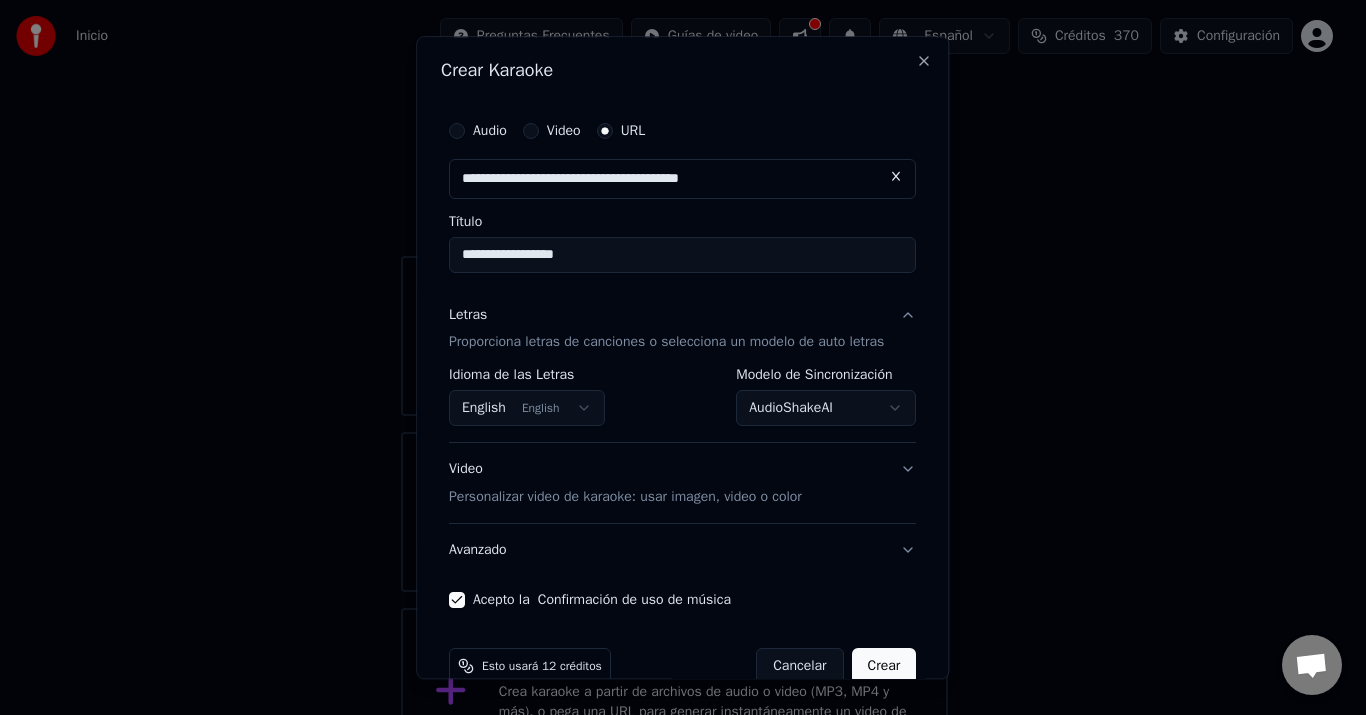 click on "Crear" at bounding box center (884, 667) 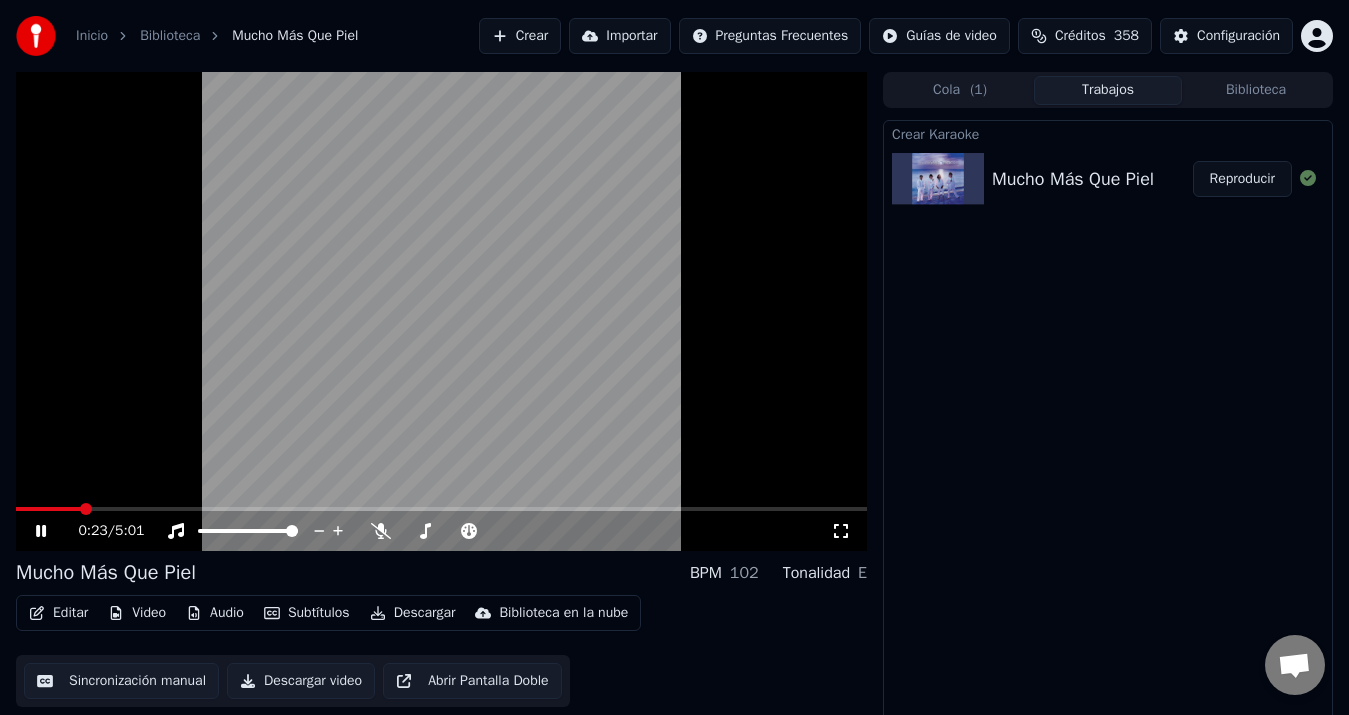click at bounding box center [48, 509] 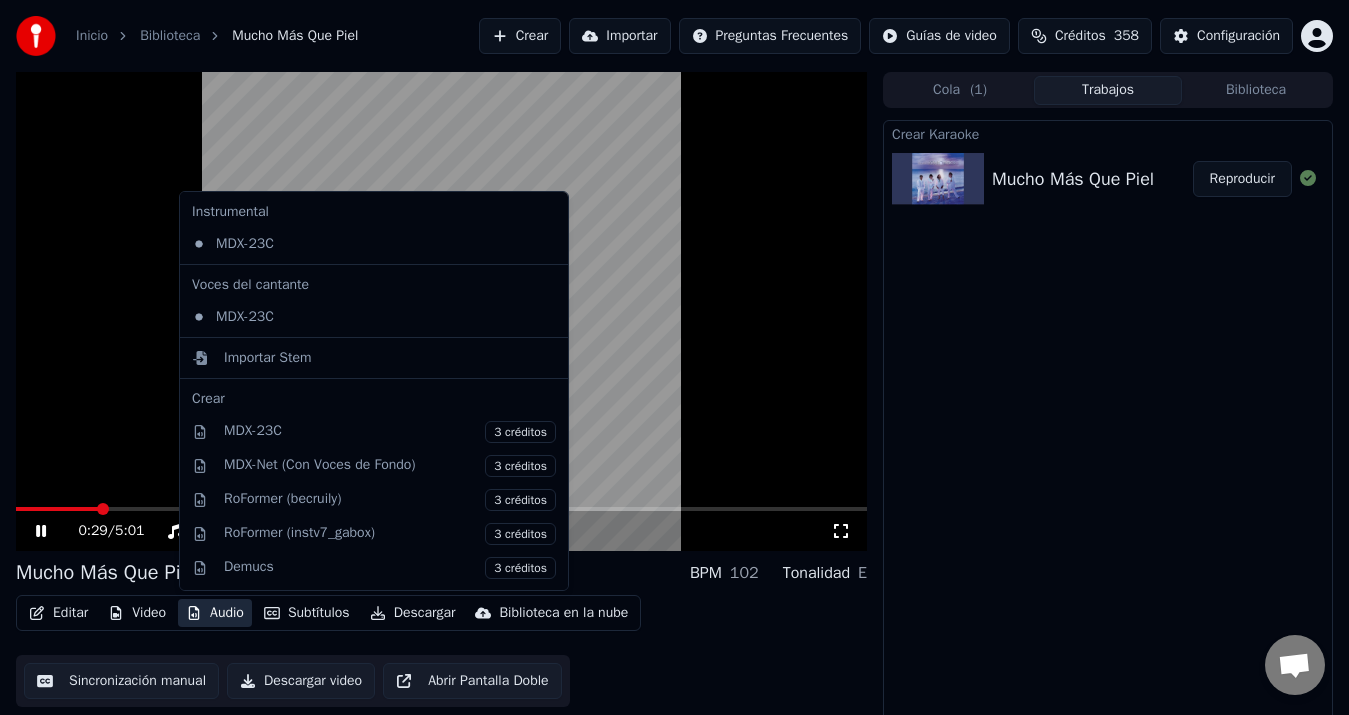 click on "Audio" at bounding box center [215, 613] 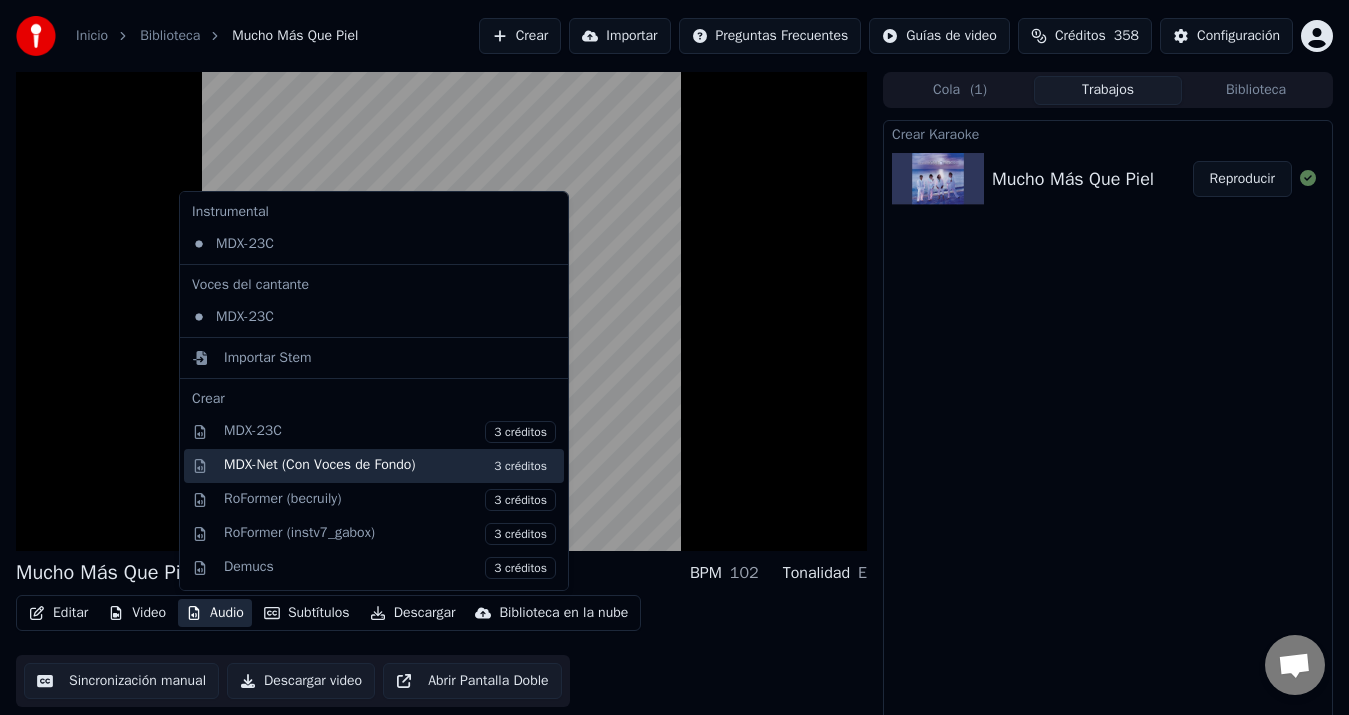 click on "3 créditos" at bounding box center [520, 466] 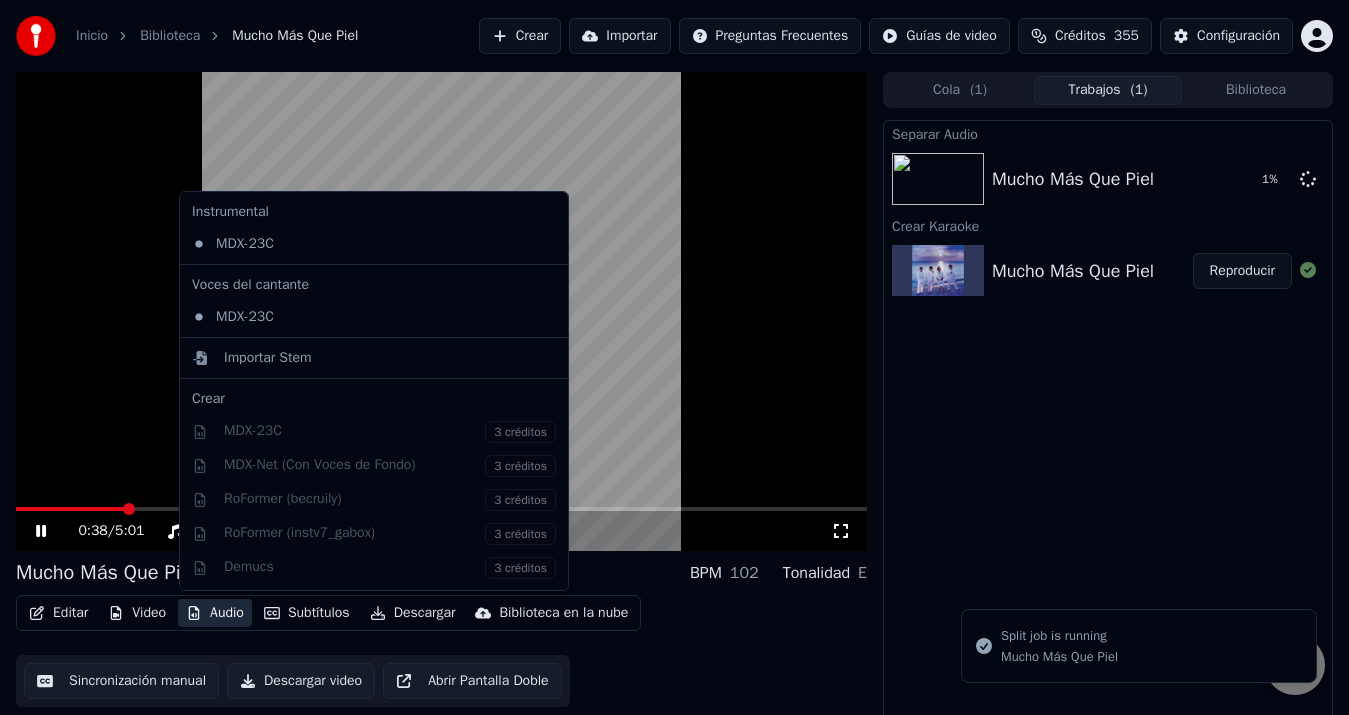 click on "Audio" at bounding box center [215, 613] 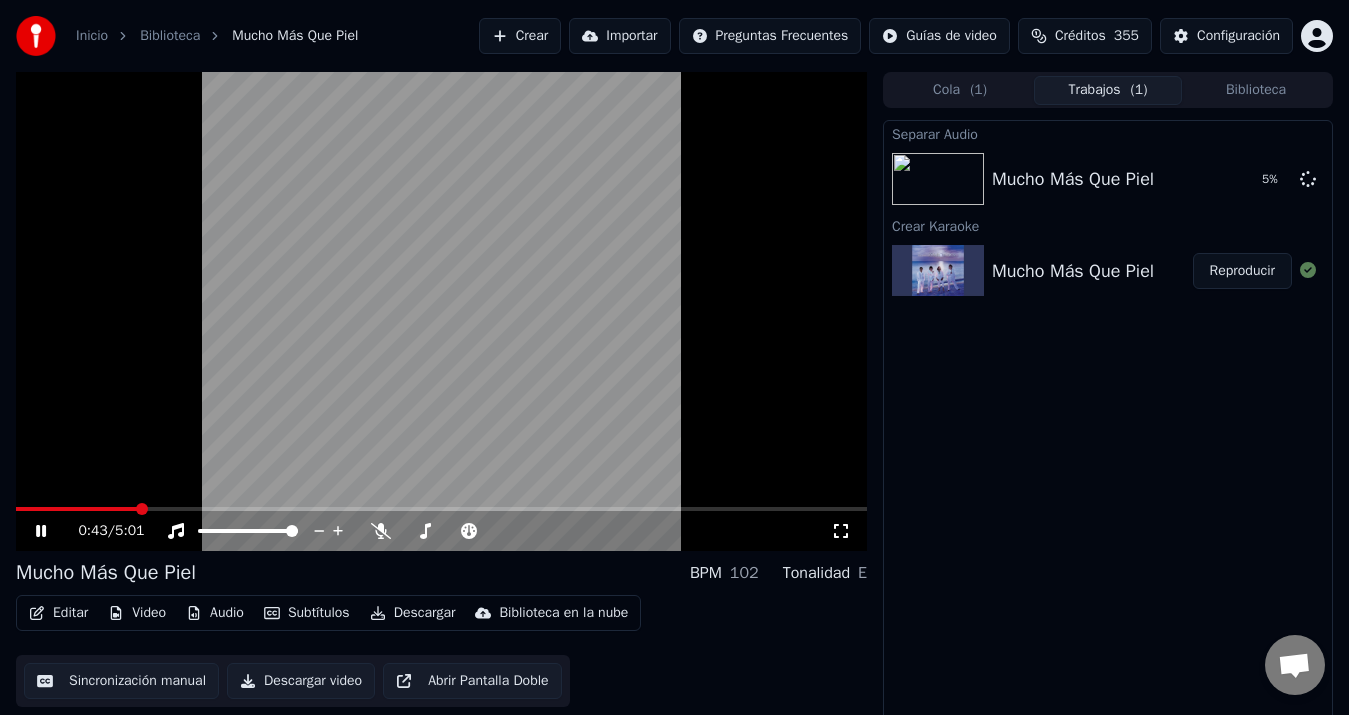 click on "Separar Audio Mucho Más Que Piel 5 % Crear Karaoke Mucho Más Que Piel Reproducir" at bounding box center (1108, 424) 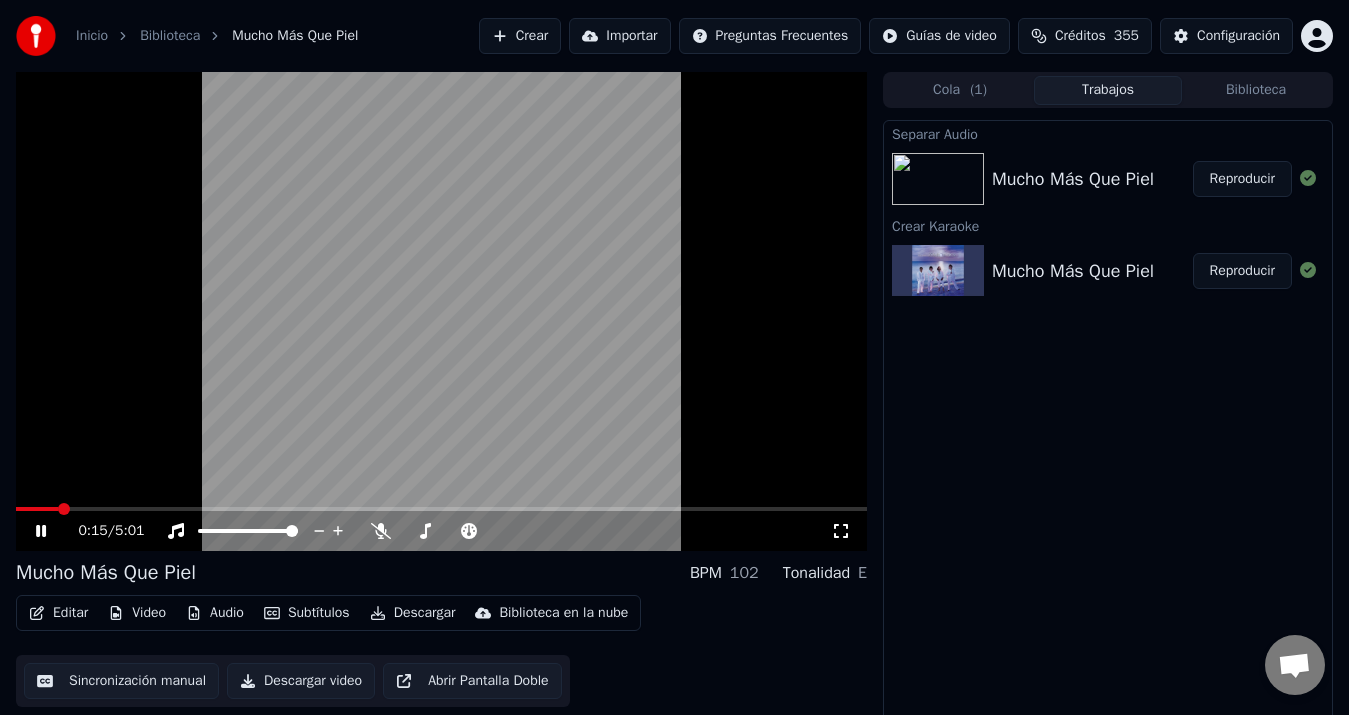 click at bounding box center [37, 509] 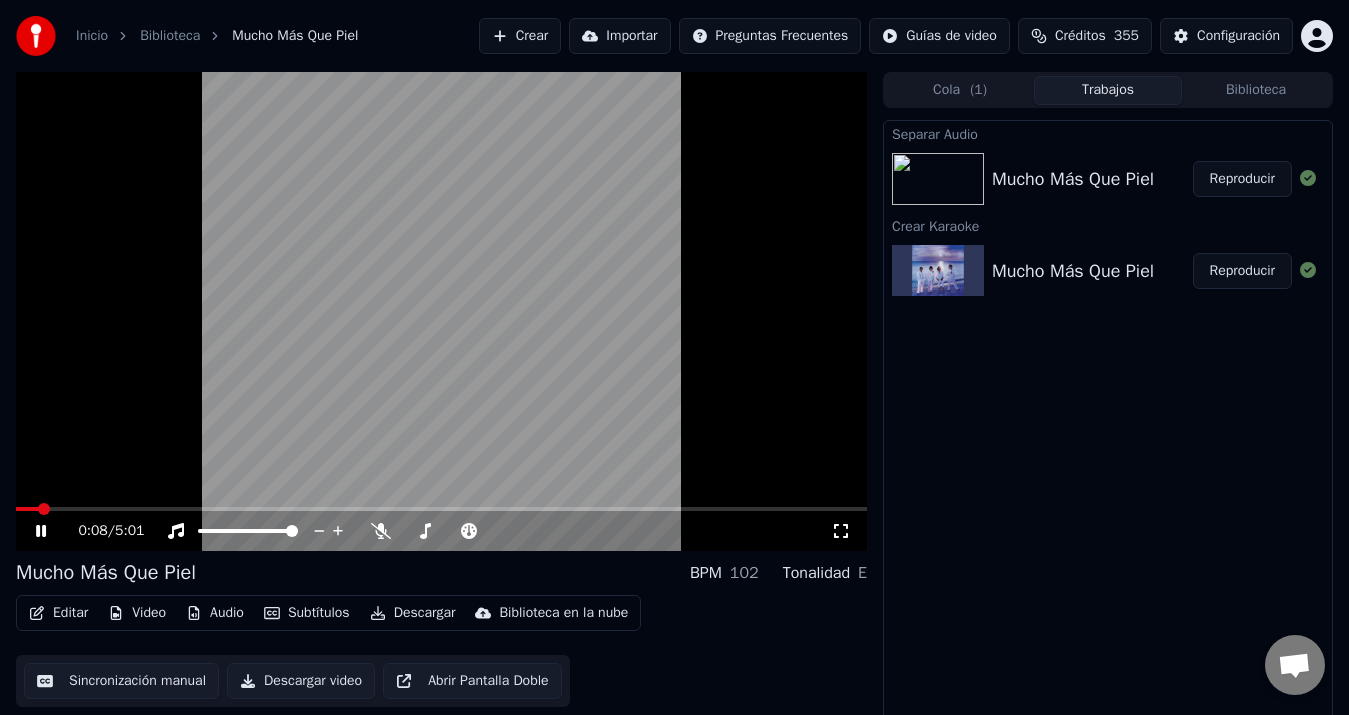 click at bounding box center (27, 509) 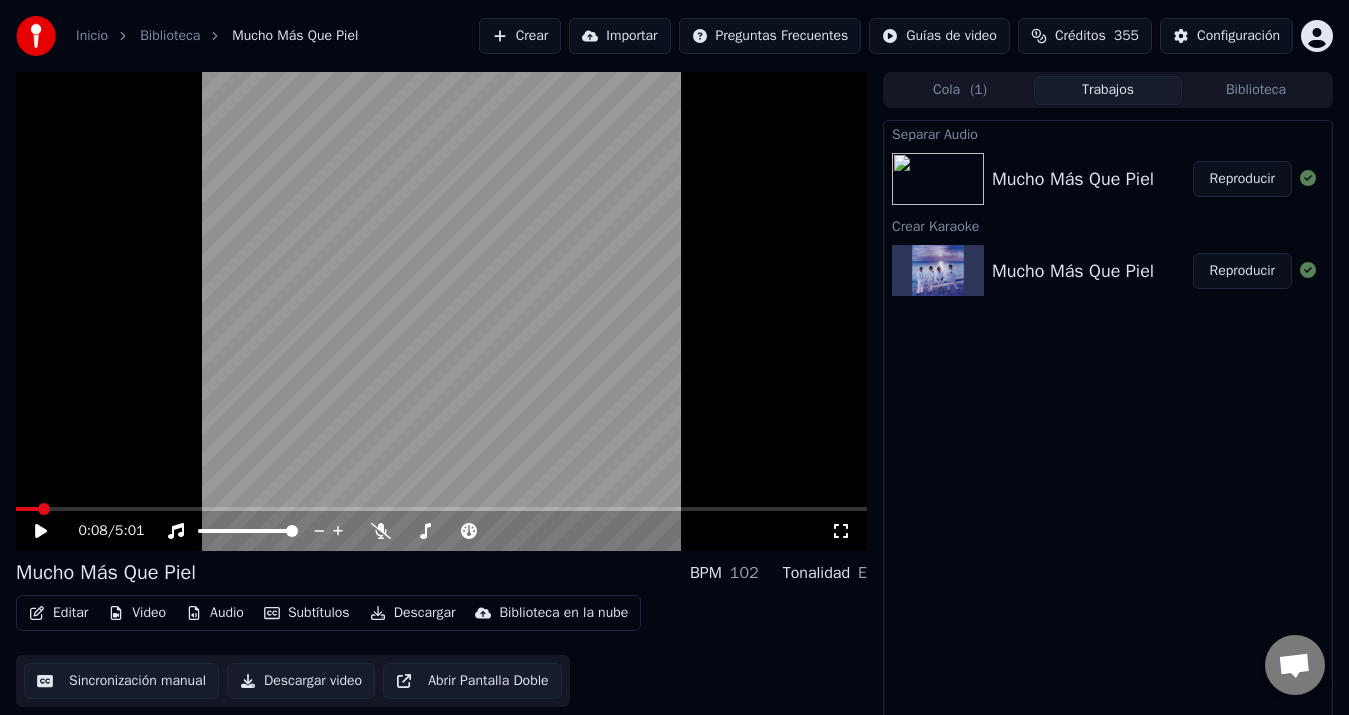 drag, startPoint x: 1228, startPoint y: 168, endPoint x: 1240, endPoint y: 177, distance: 15 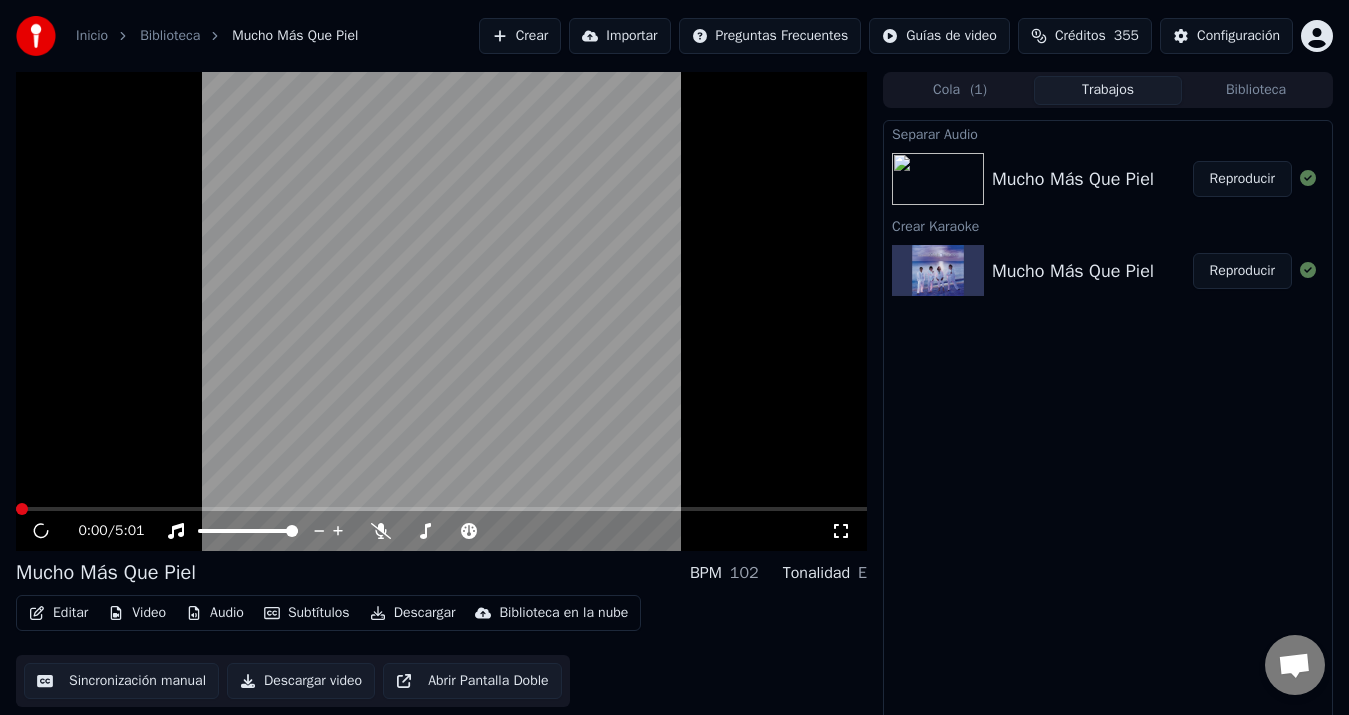 click on "Reproducir" at bounding box center [1242, 179] 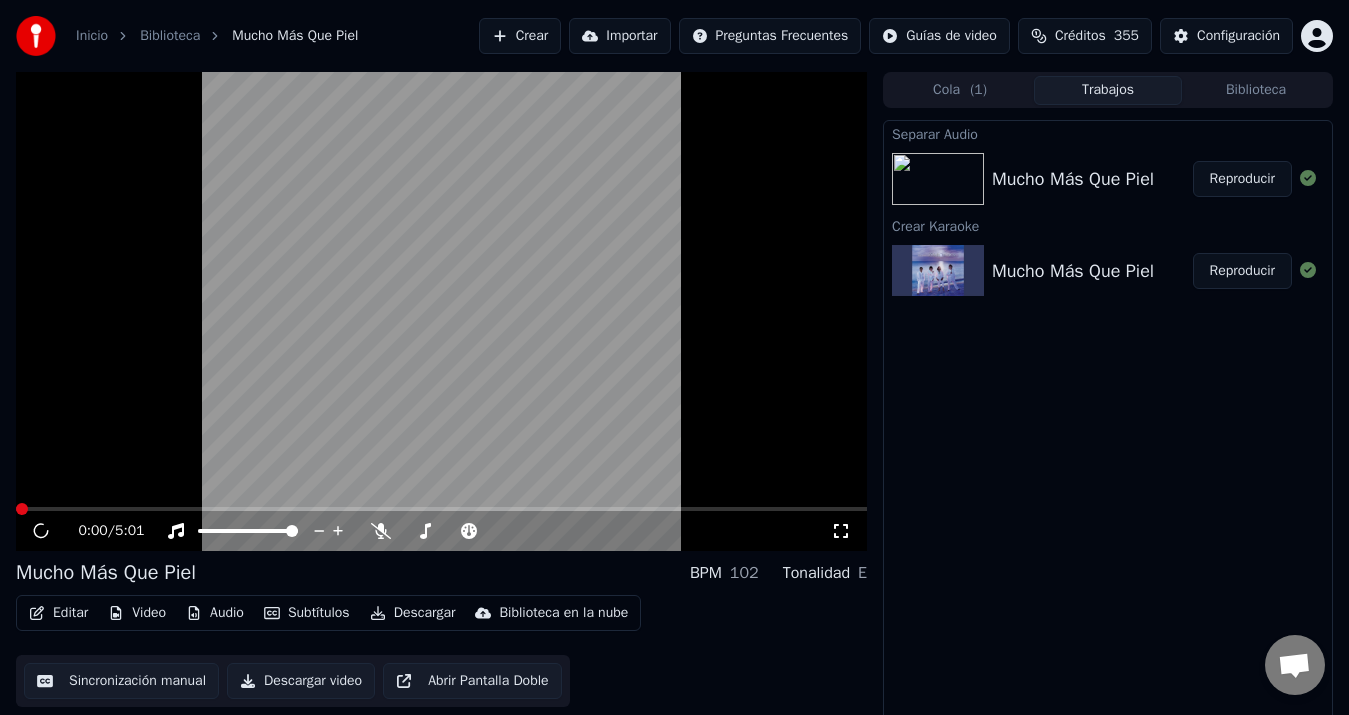 drag, startPoint x: 1240, startPoint y: 177, endPoint x: 923, endPoint y: 230, distance: 321.40005 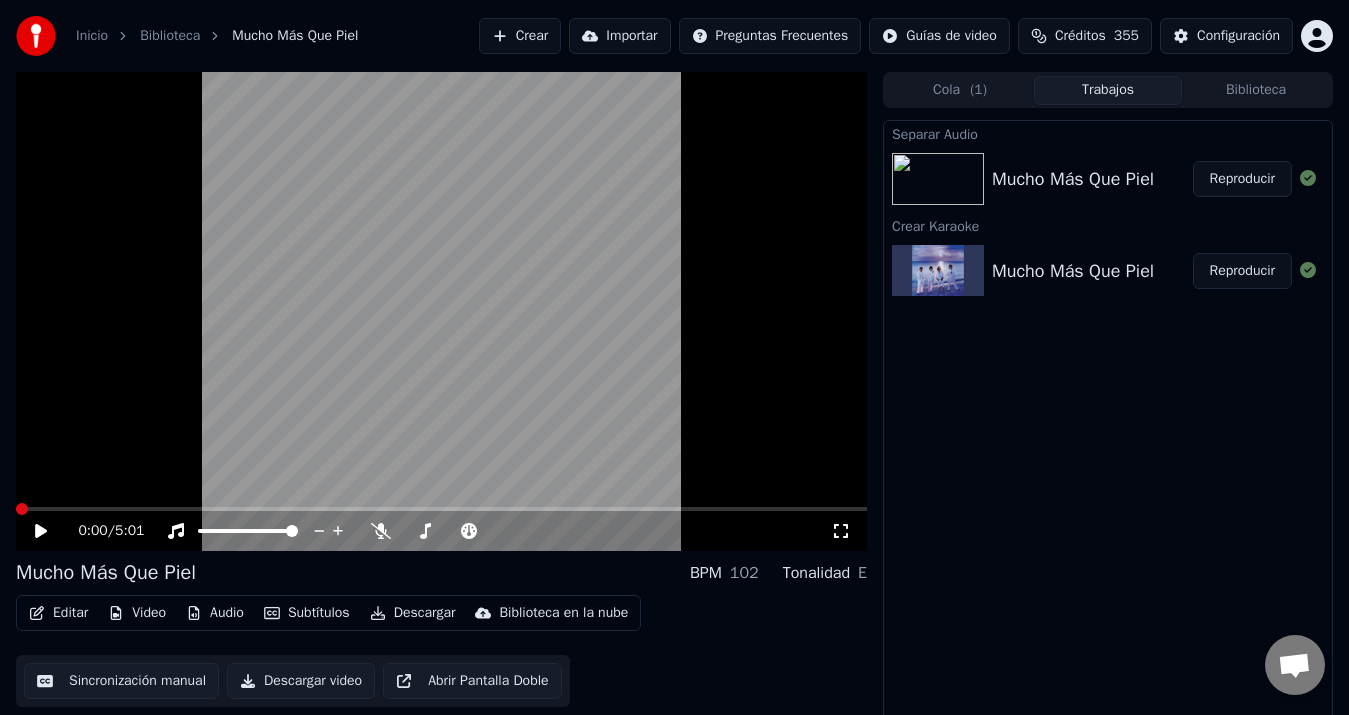 click 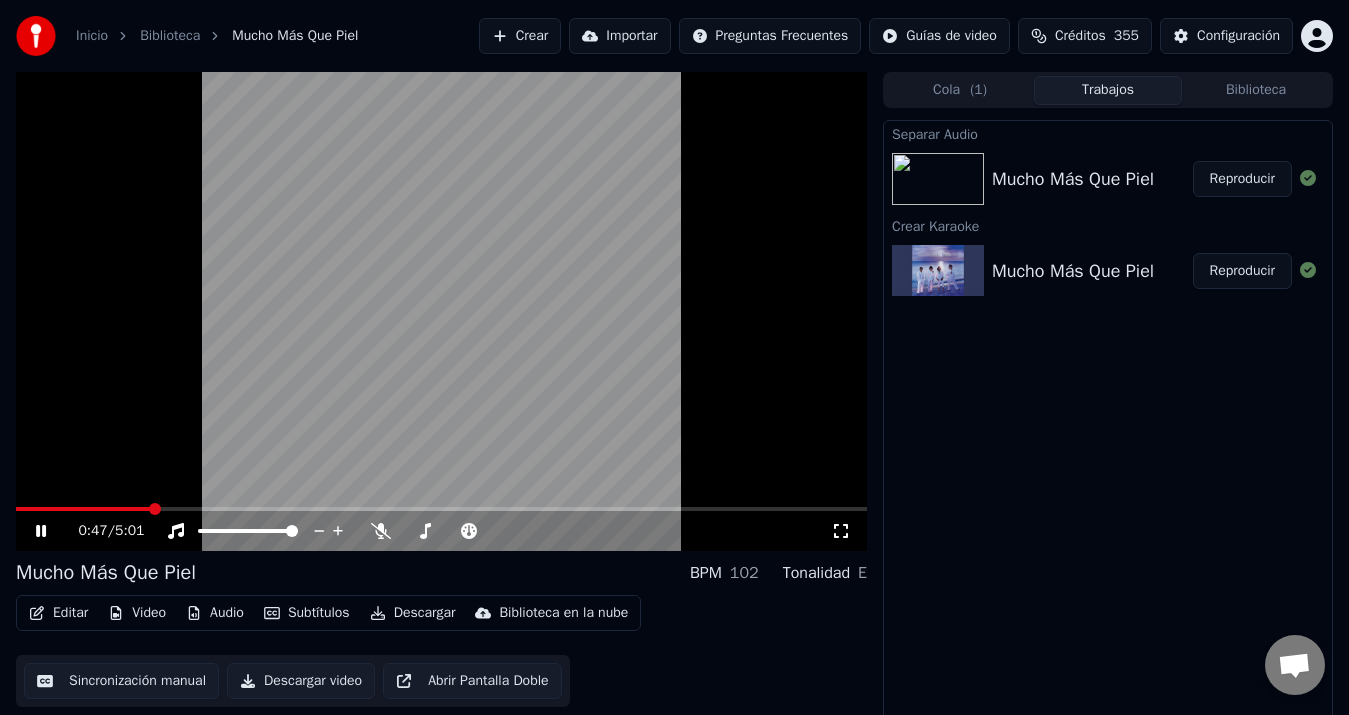 click on "Reproducir" at bounding box center [1242, 179] 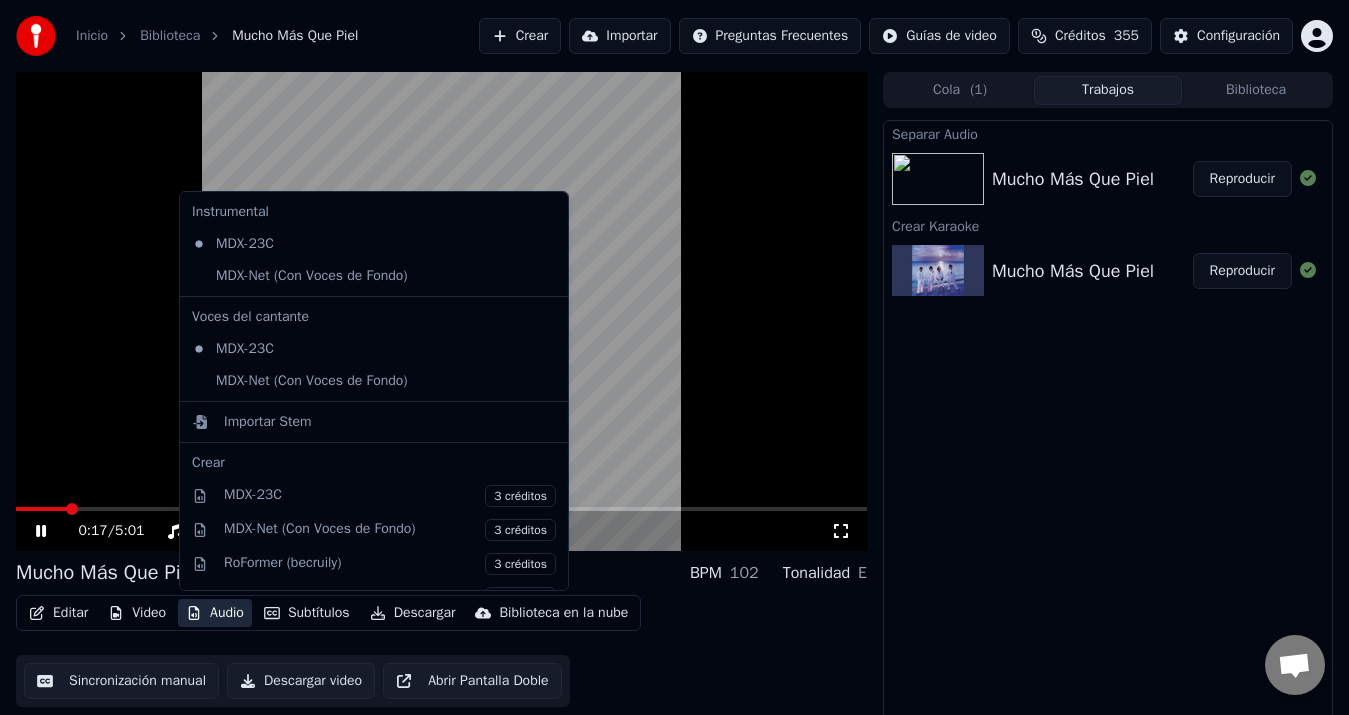 click on "Audio" at bounding box center (215, 613) 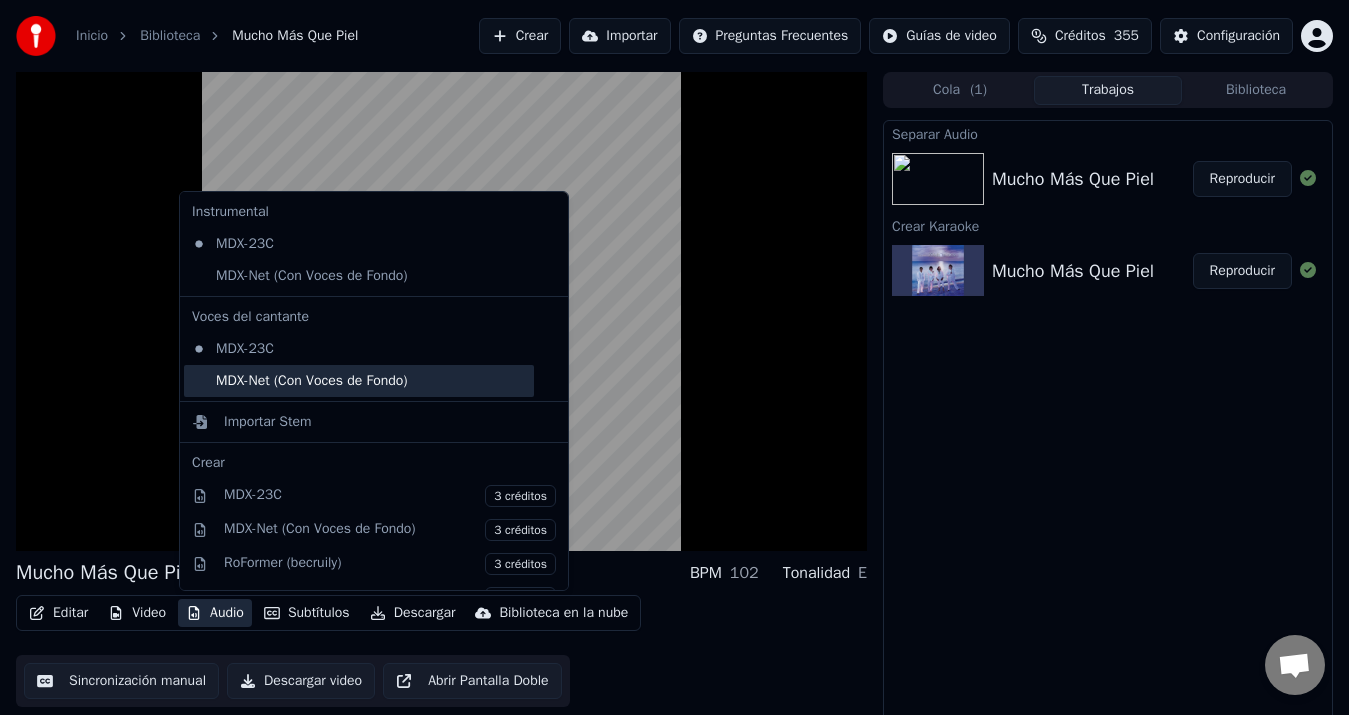 click on "MDX-Net (Con Voces de Fondo)" at bounding box center (359, 381) 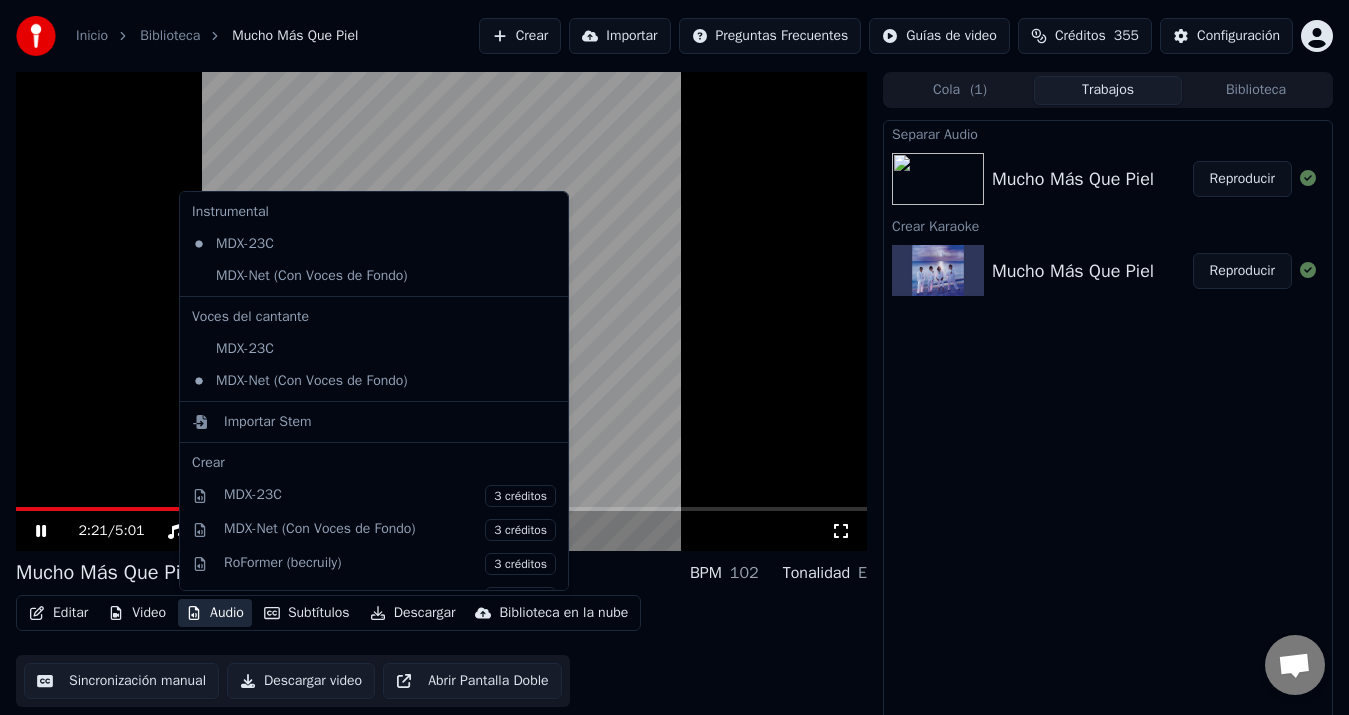 click on "Audio" at bounding box center (215, 613) 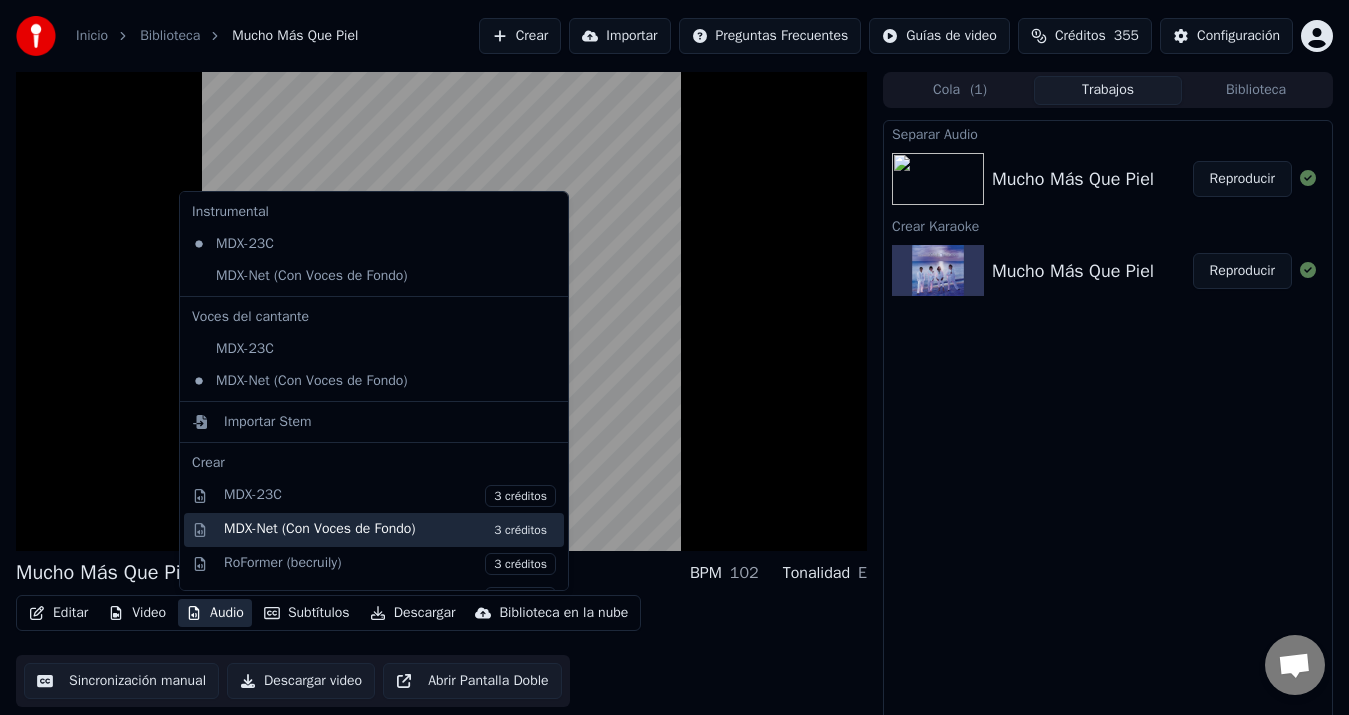 click on "MDX-Net (Con Voces de Fondo) 3 créditos" at bounding box center (390, 530) 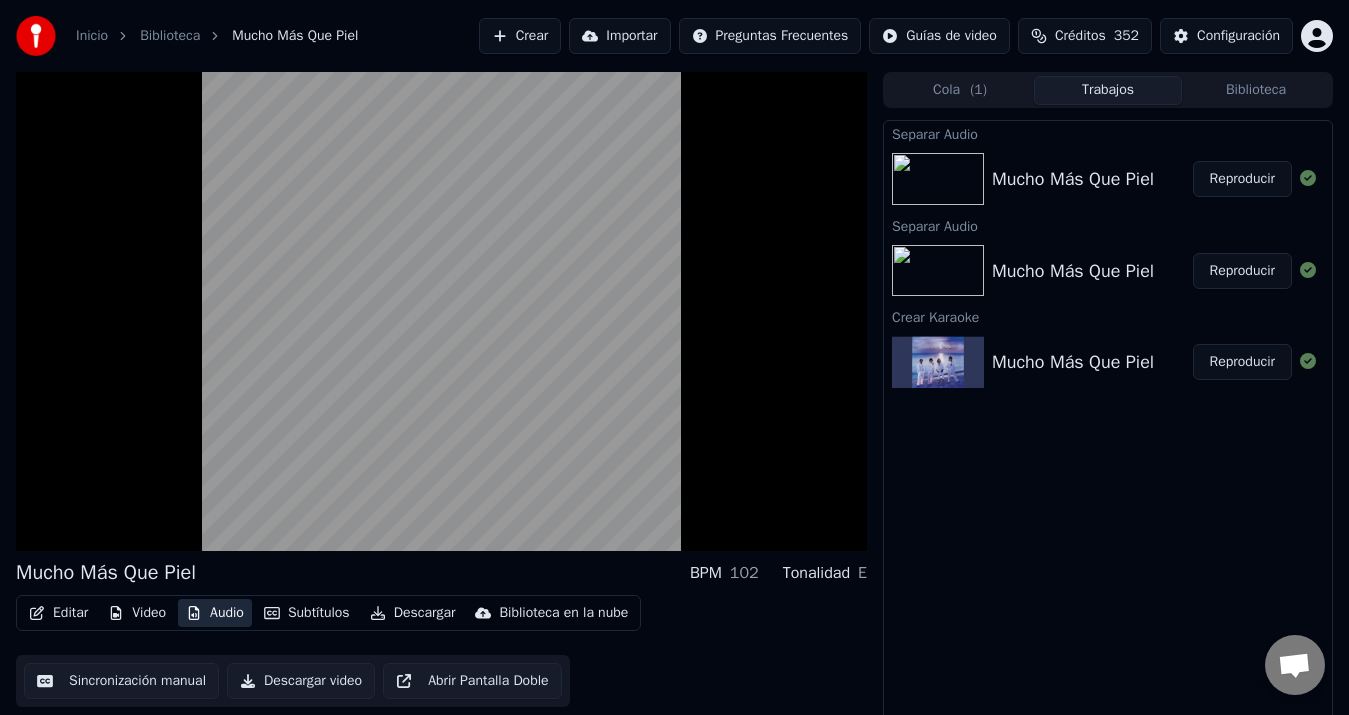 type 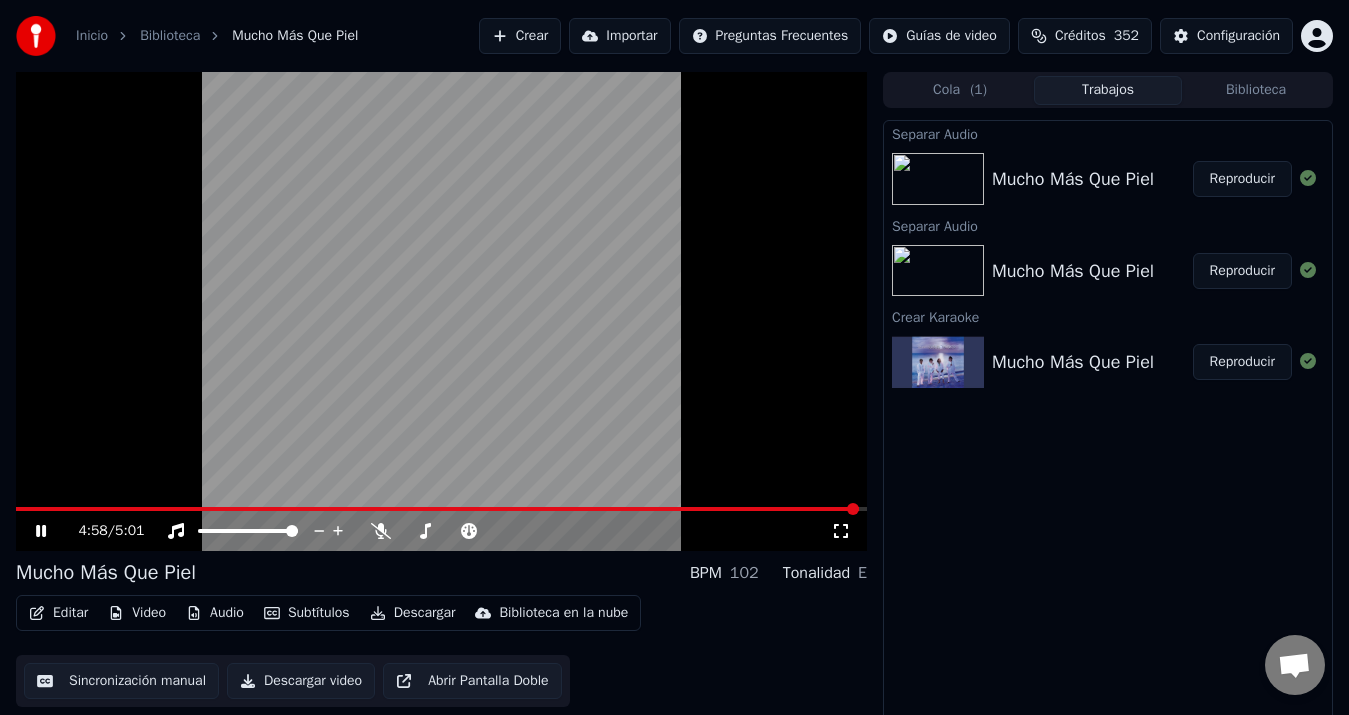 click 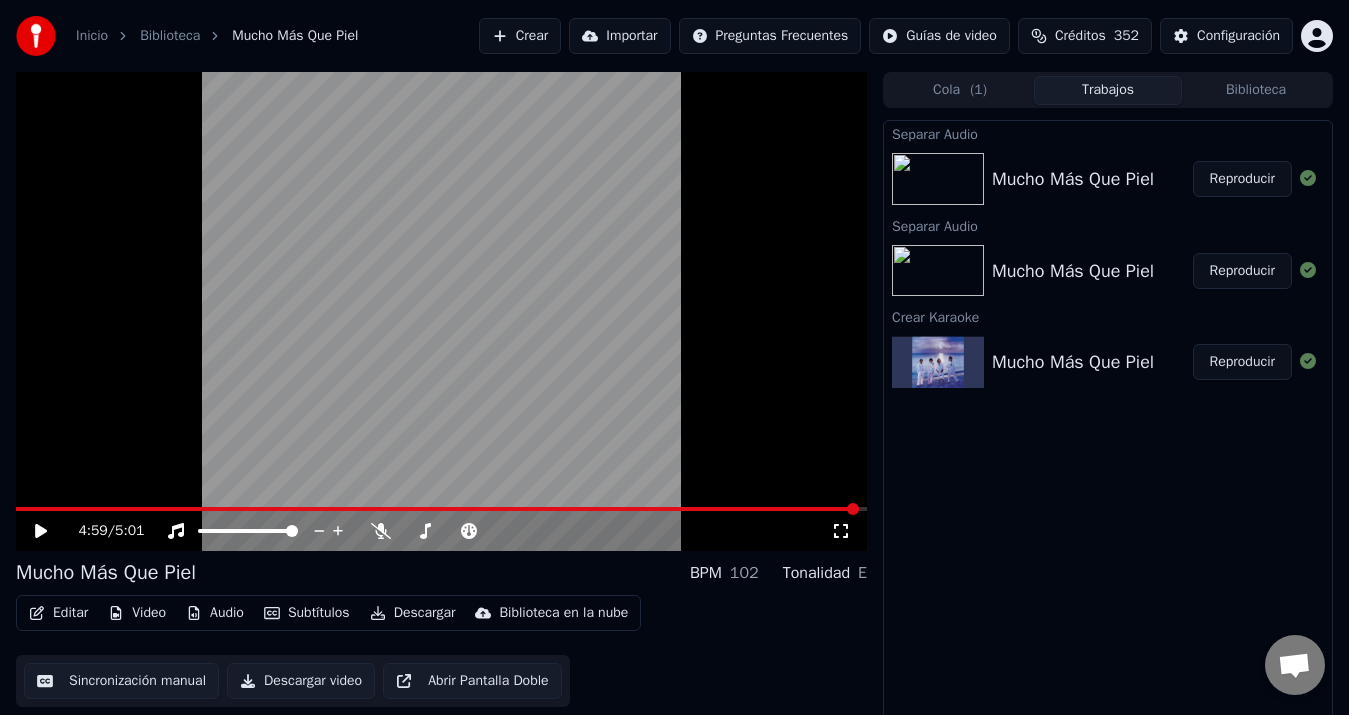 click on "Audio" at bounding box center [215, 613] 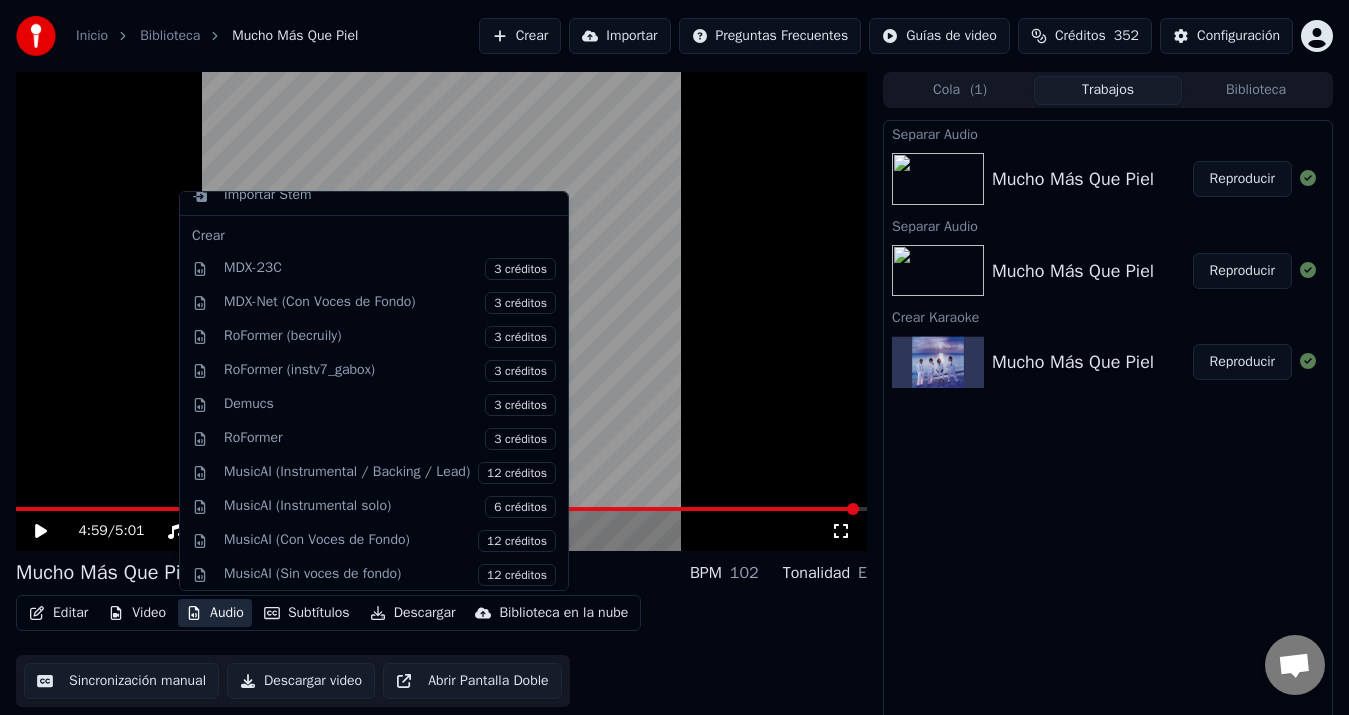 scroll, scrollTop: 297, scrollLeft: 0, axis: vertical 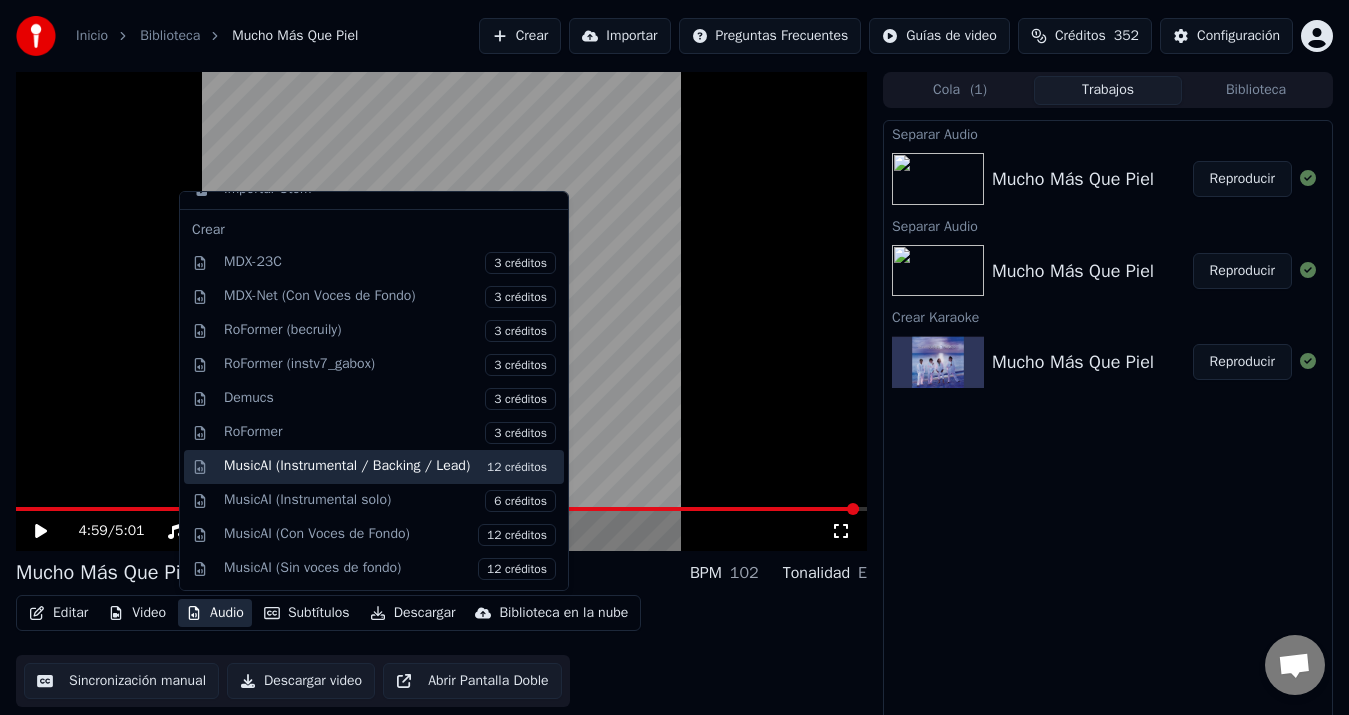 click on "MusicAI (Instrumental / Backing / Lead) 12 créditos" at bounding box center [390, 467] 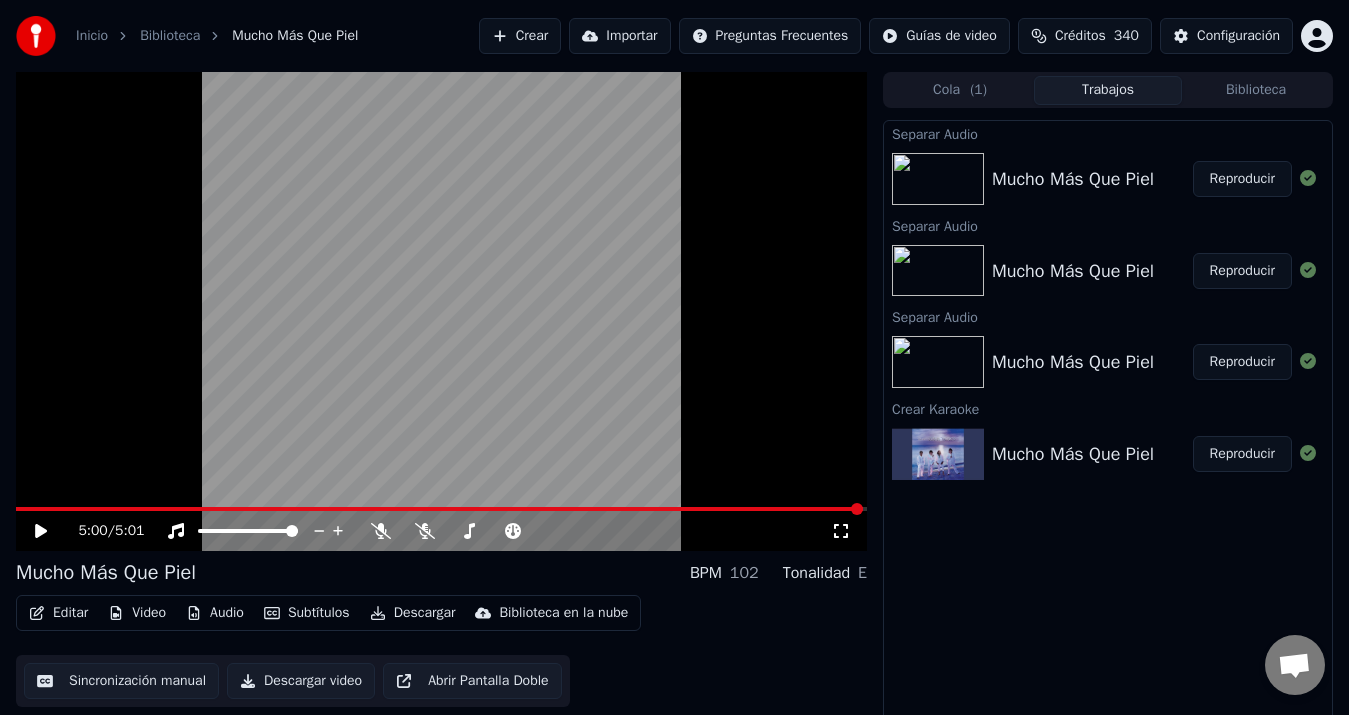 click on "Reproducir" at bounding box center [1242, 179] 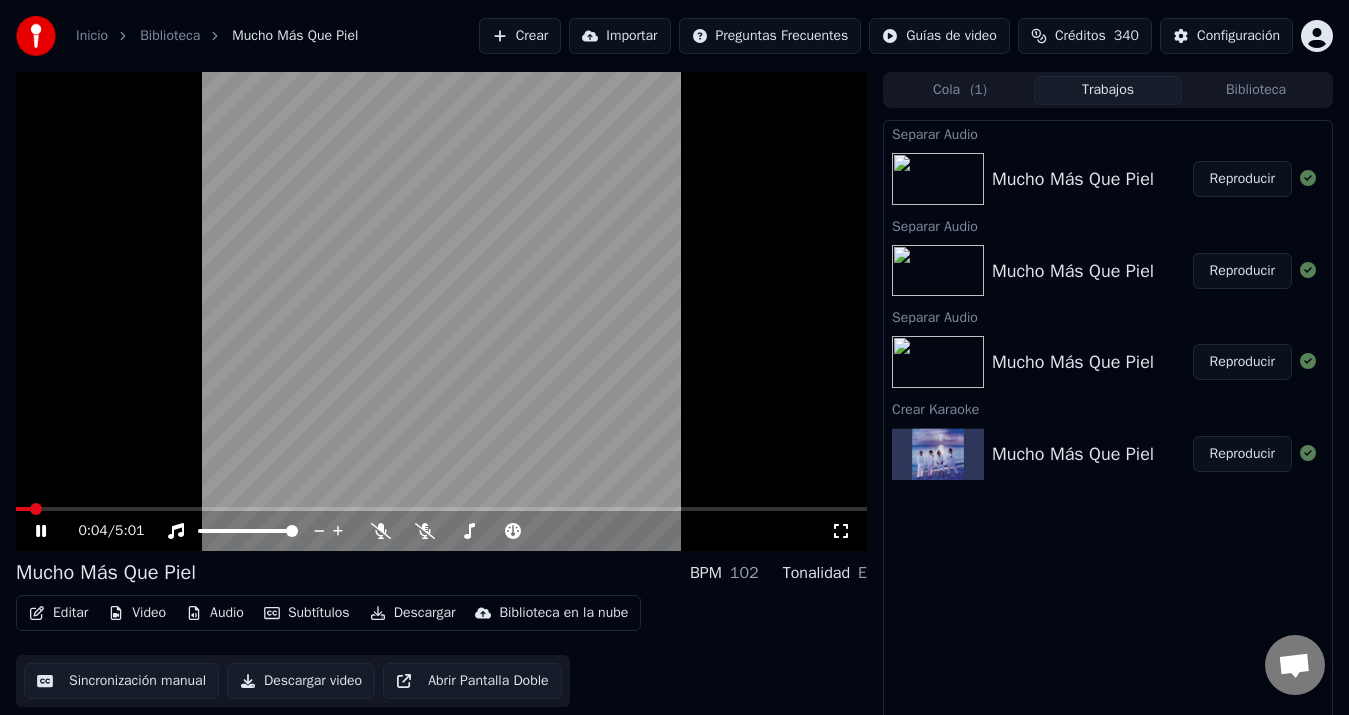 click on "Audio" at bounding box center [215, 613] 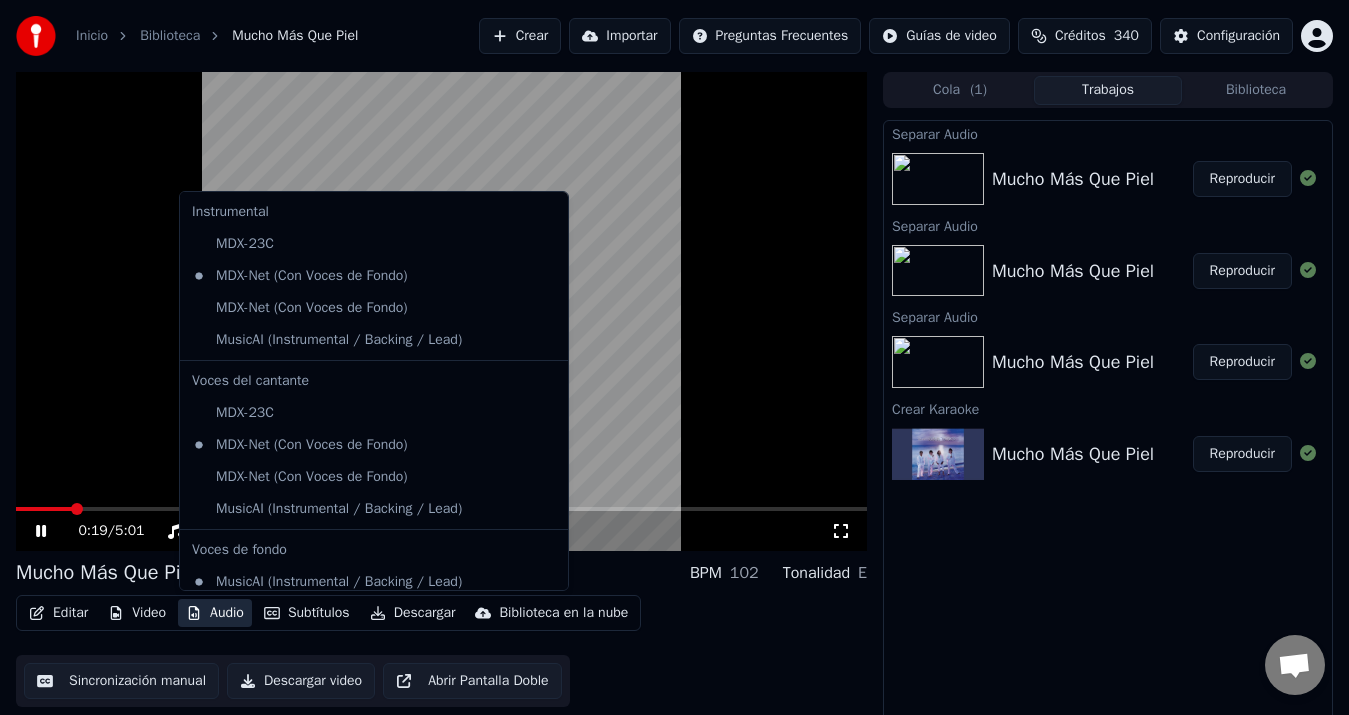 click on "Separar Audio Mucho Más Que Piel Reproducir Separar Audio Mucho Más Que Piel Reproducir Separar Audio Mucho Más Que Piel Reproducir Crear Karaoke Mucho Más Que Piel Reproducir" at bounding box center [1108, 424] 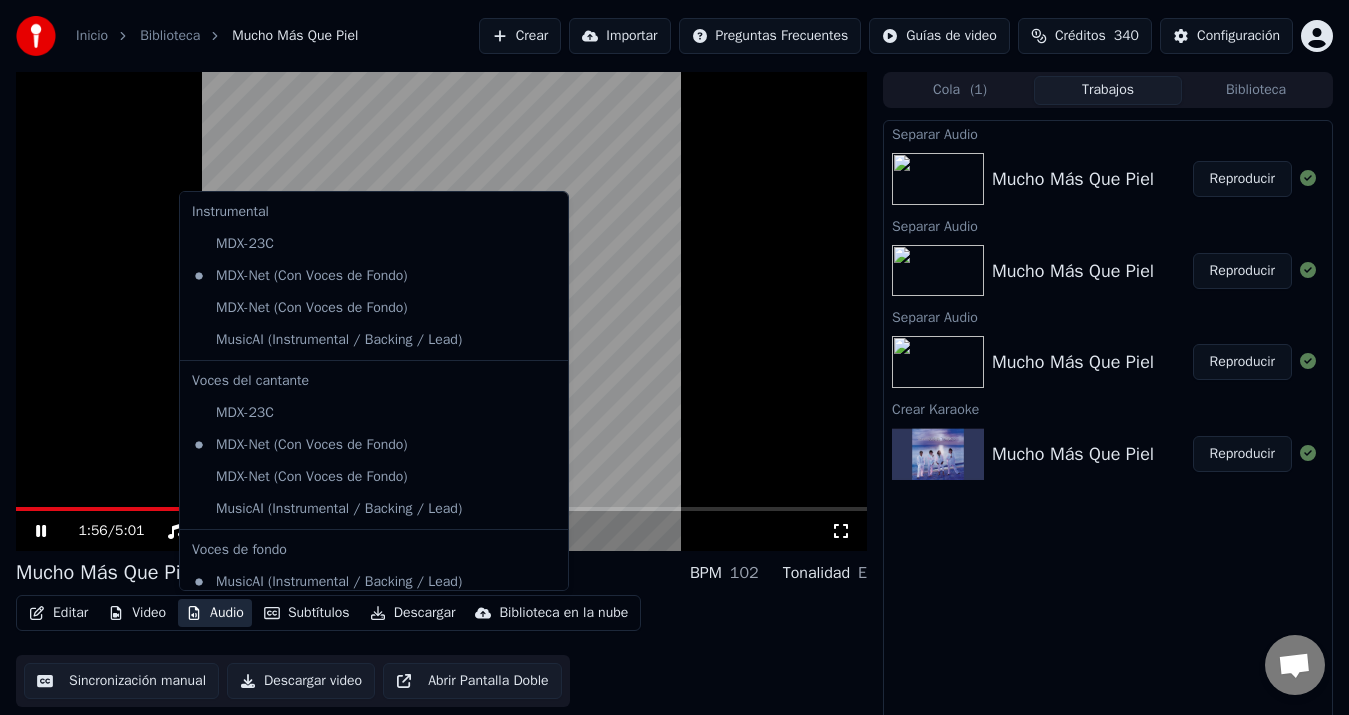 click on "Audio" at bounding box center (215, 613) 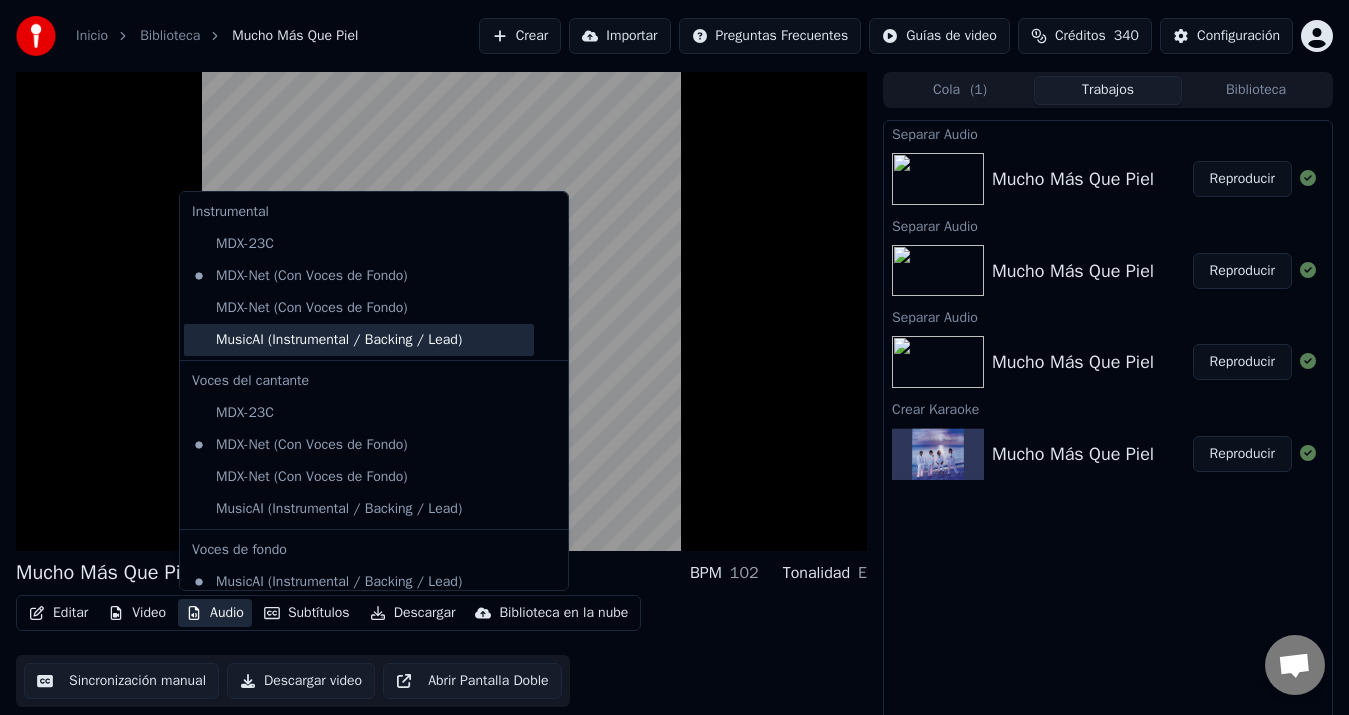 click on "MusicAI (Instrumental / Backing / Lead)" at bounding box center [359, 340] 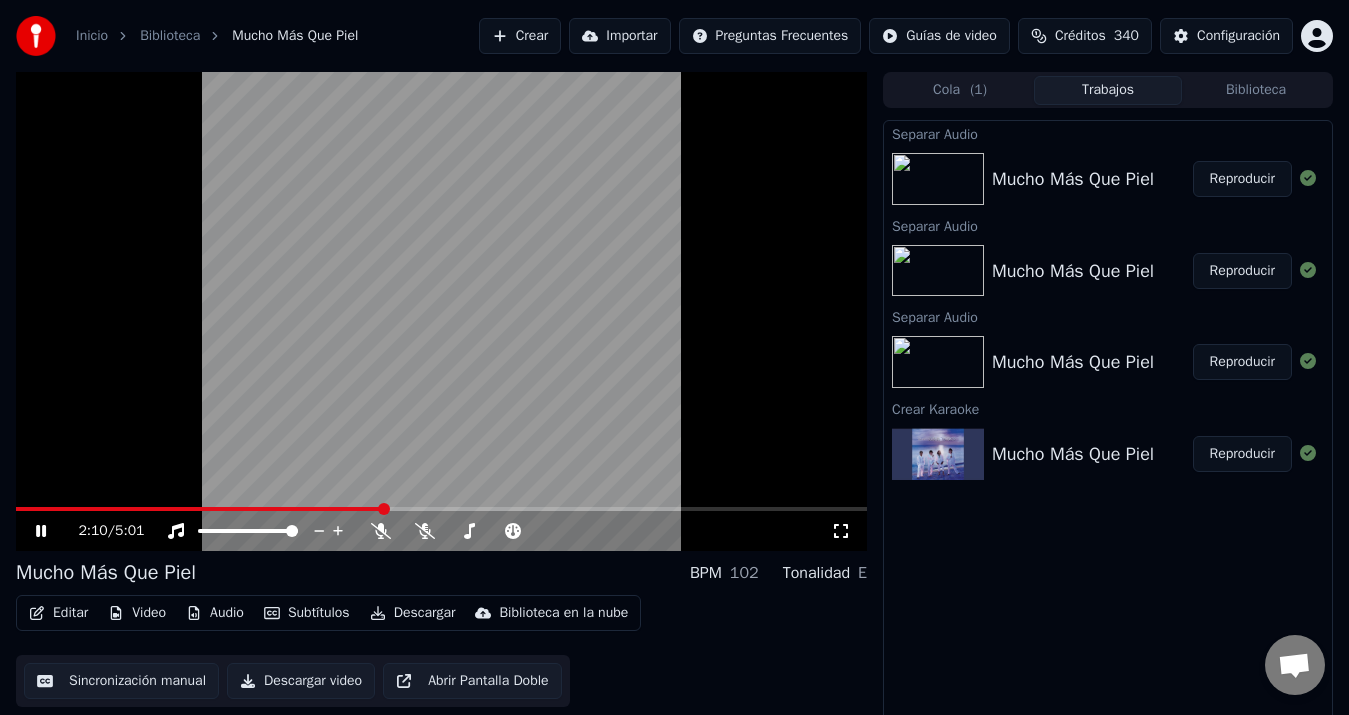 click on "Audio" at bounding box center [215, 613] 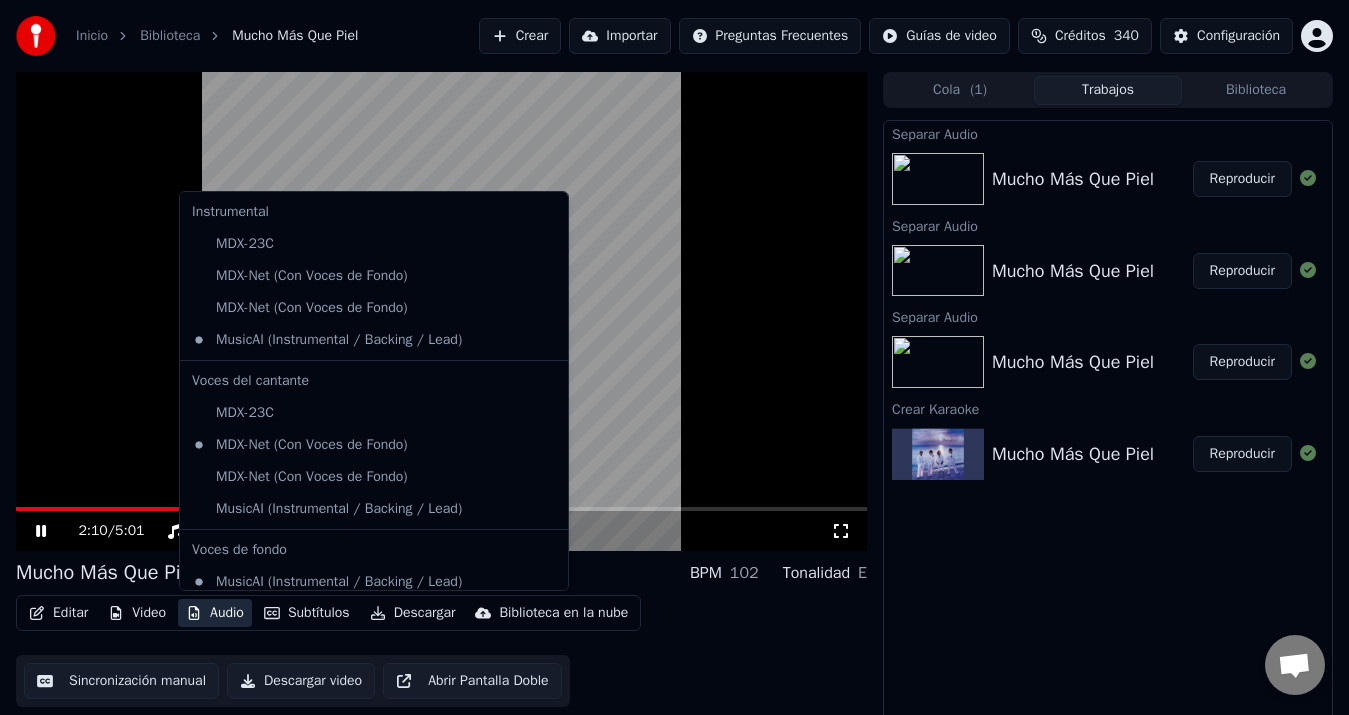 click on "Audio" at bounding box center [215, 613] 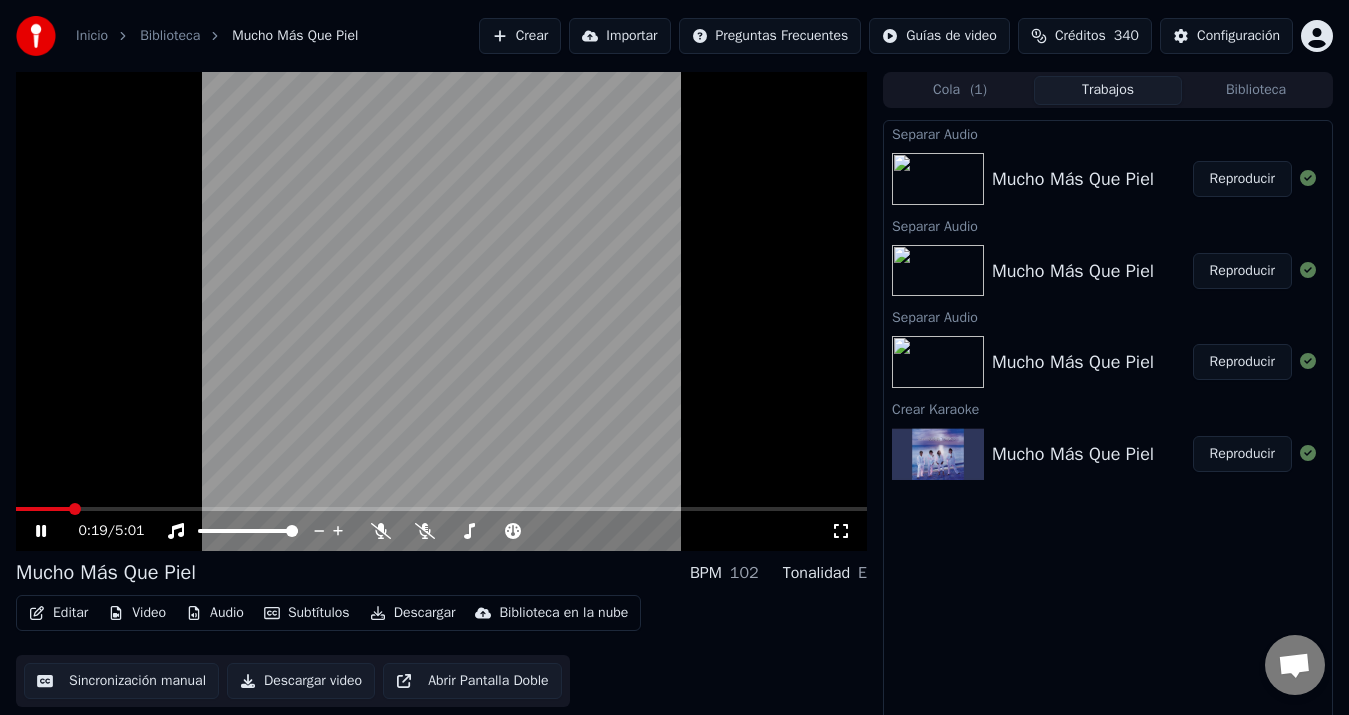 click at bounding box center (43, 509) 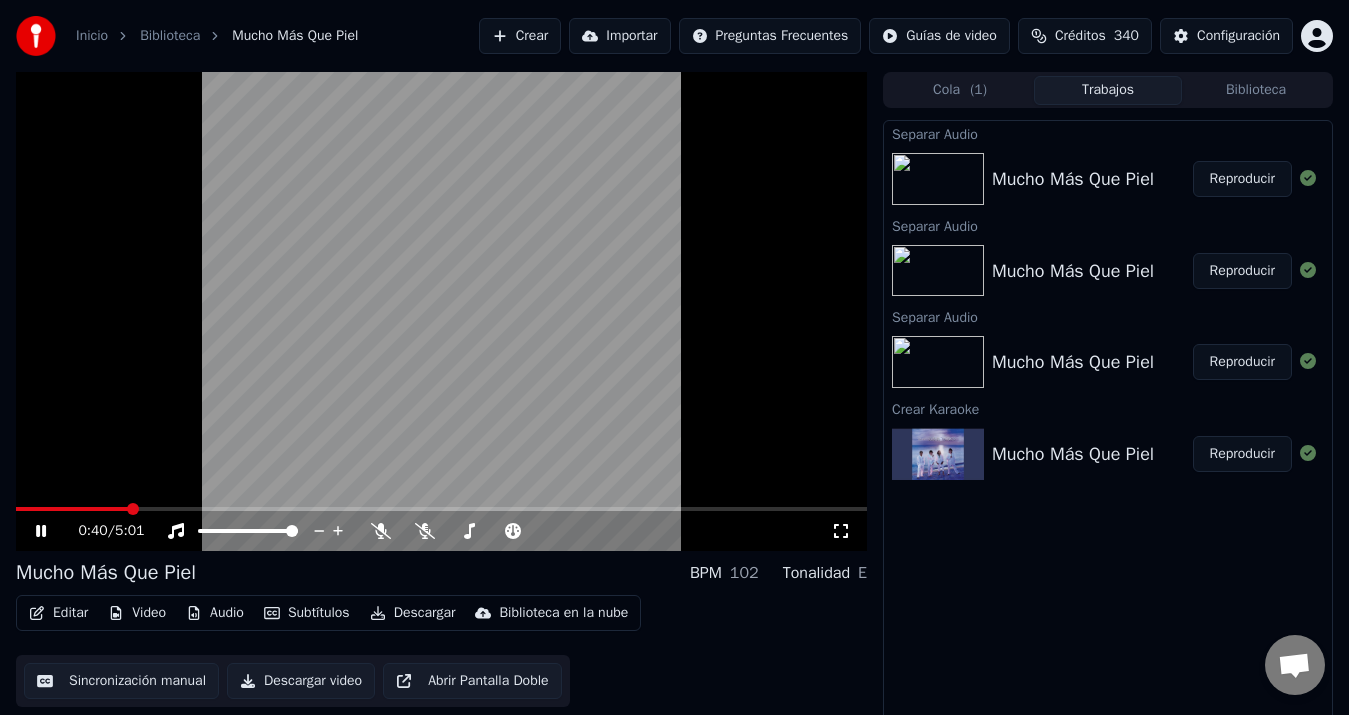 click at bounding box center [72, 509] 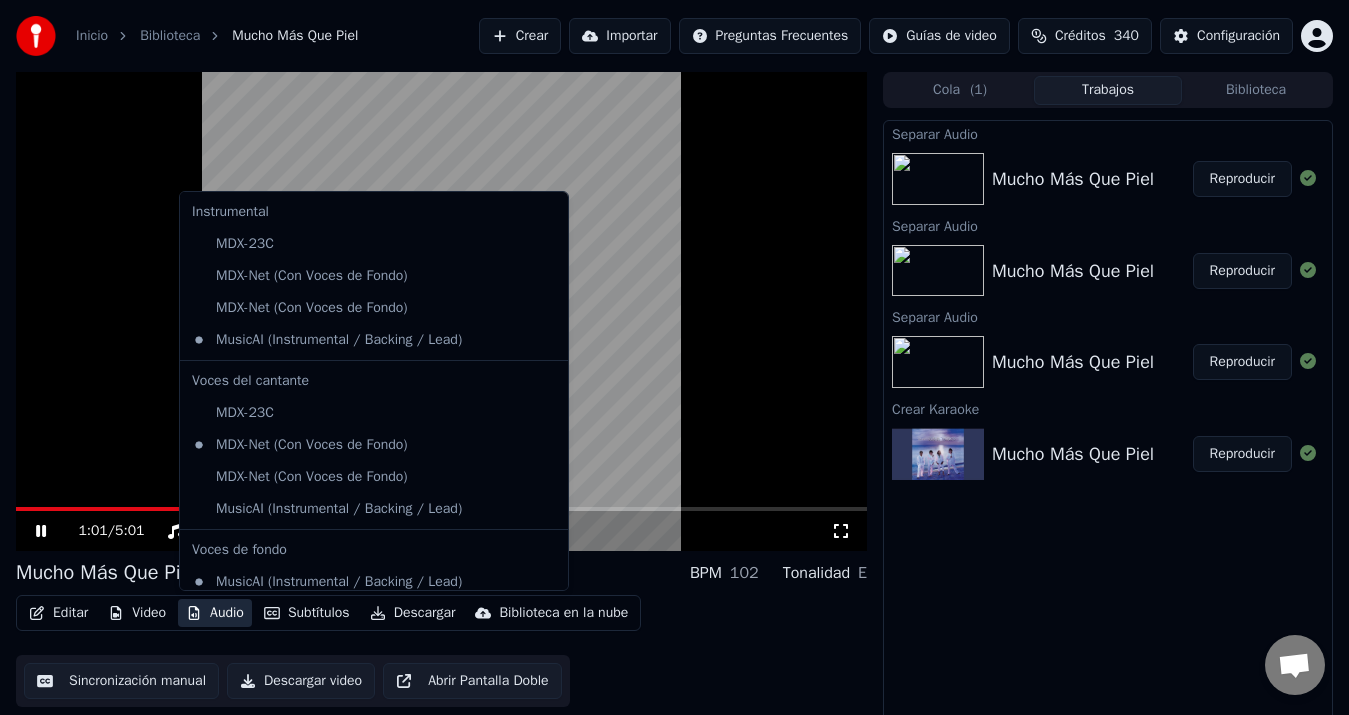 click on "Audio" at bounding box center [215, 613] 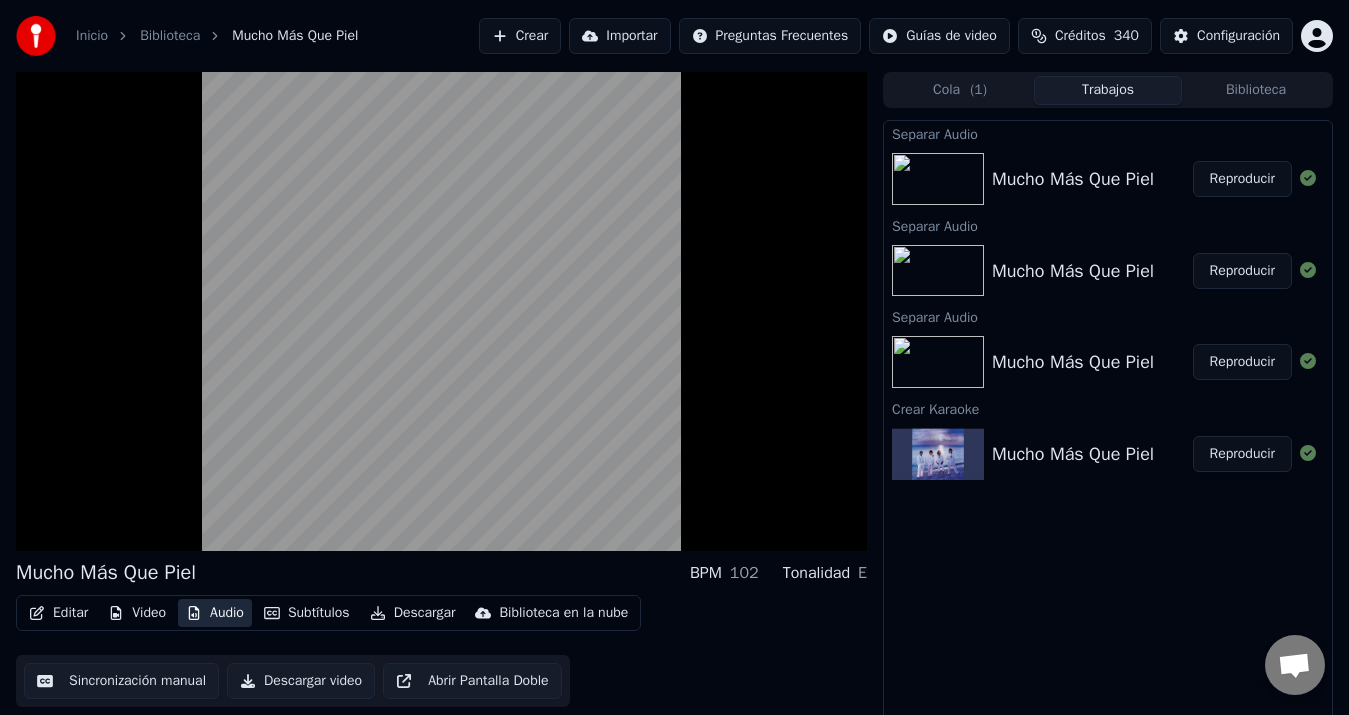 click on "Audio" at bounding box center [215, 613] 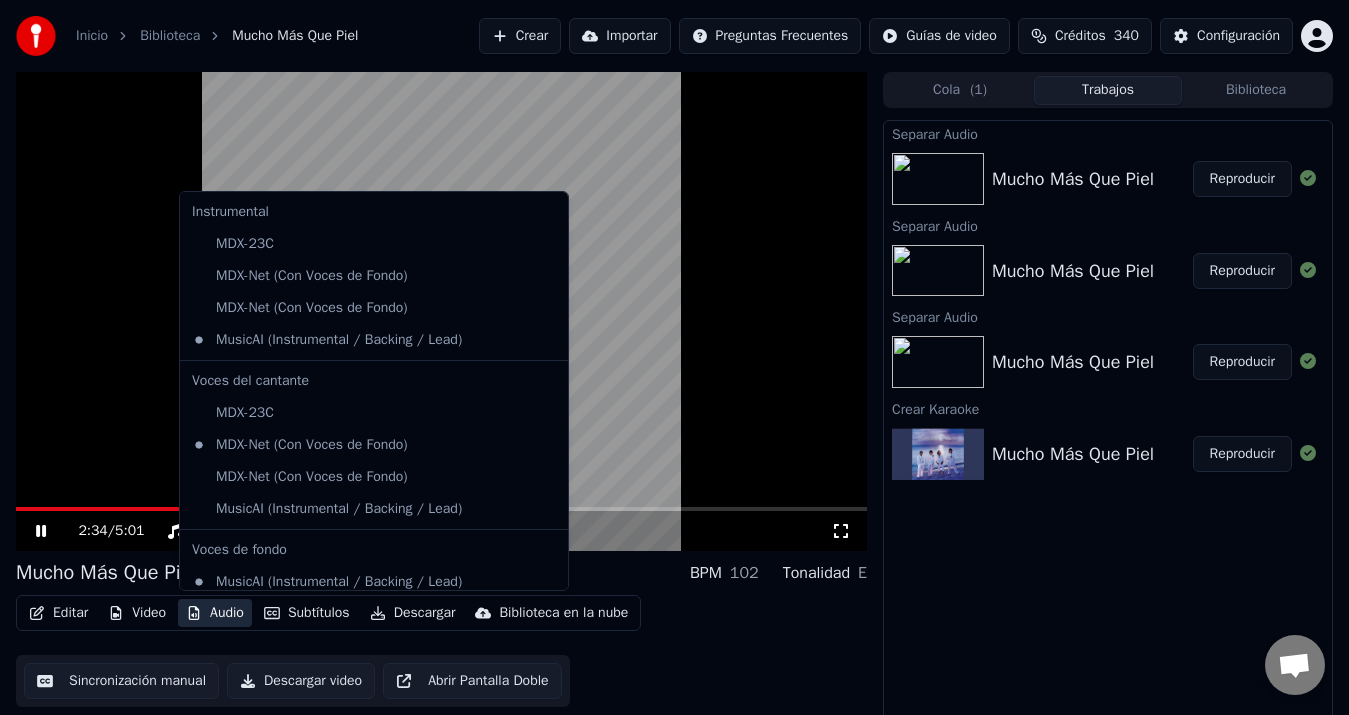 click on "Audio" at bounding box center (215, 613) 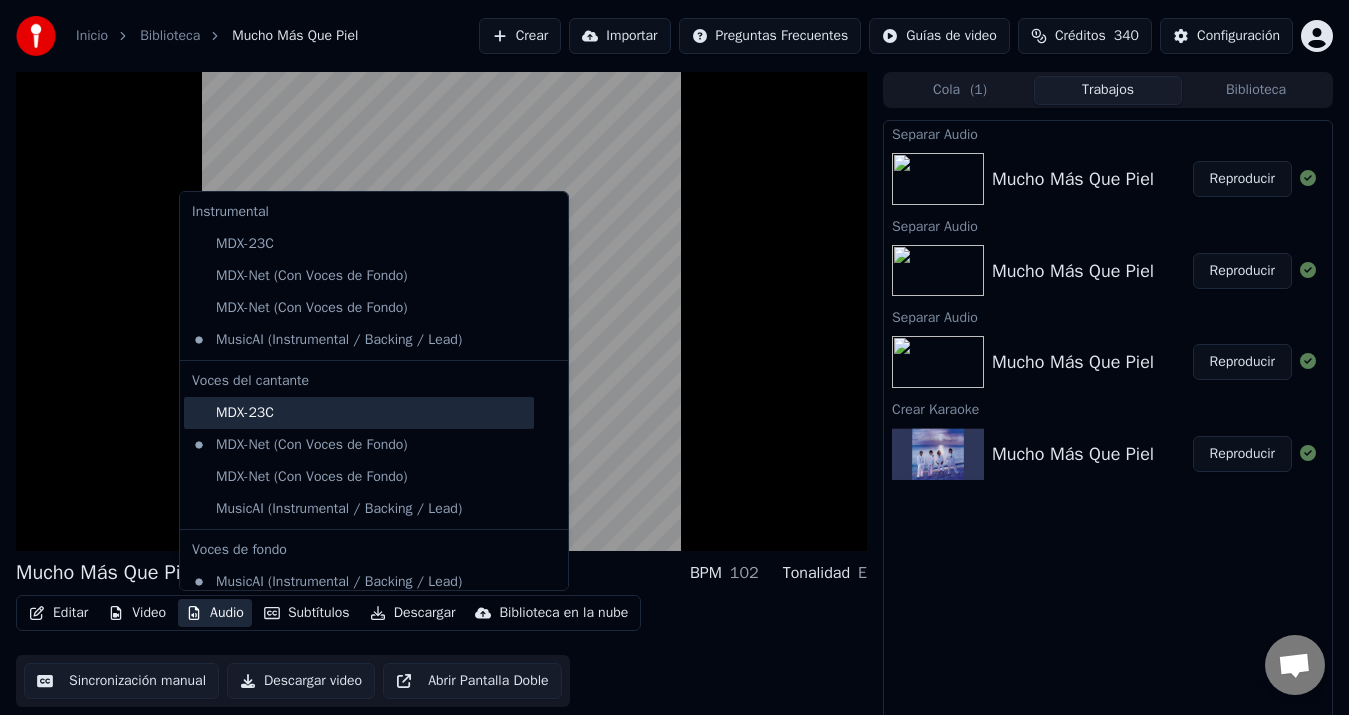 click on "MDX-23C" at bounding box center (359, 413) 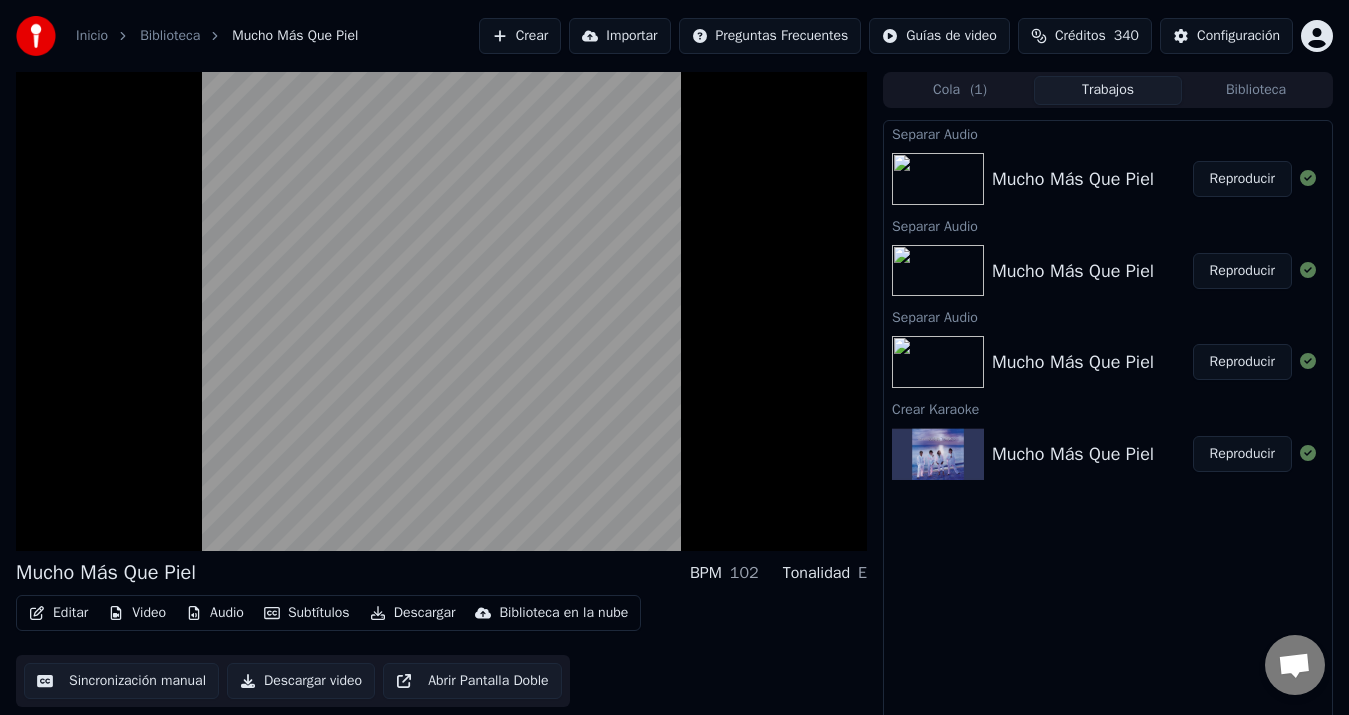 click on "Audio" at bounding box center (215, 613) 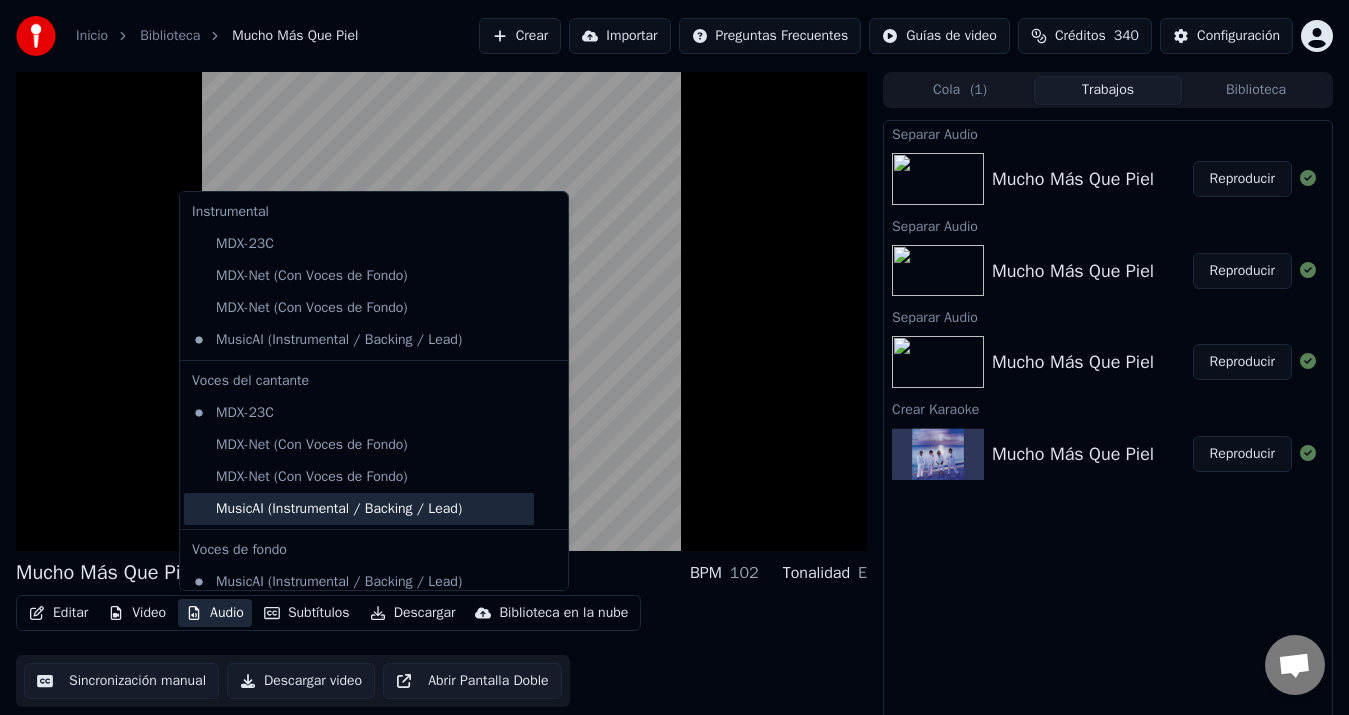 click on "MusicAI (Instrumental / Backing / Lead)" at bounding box center (359, 509) 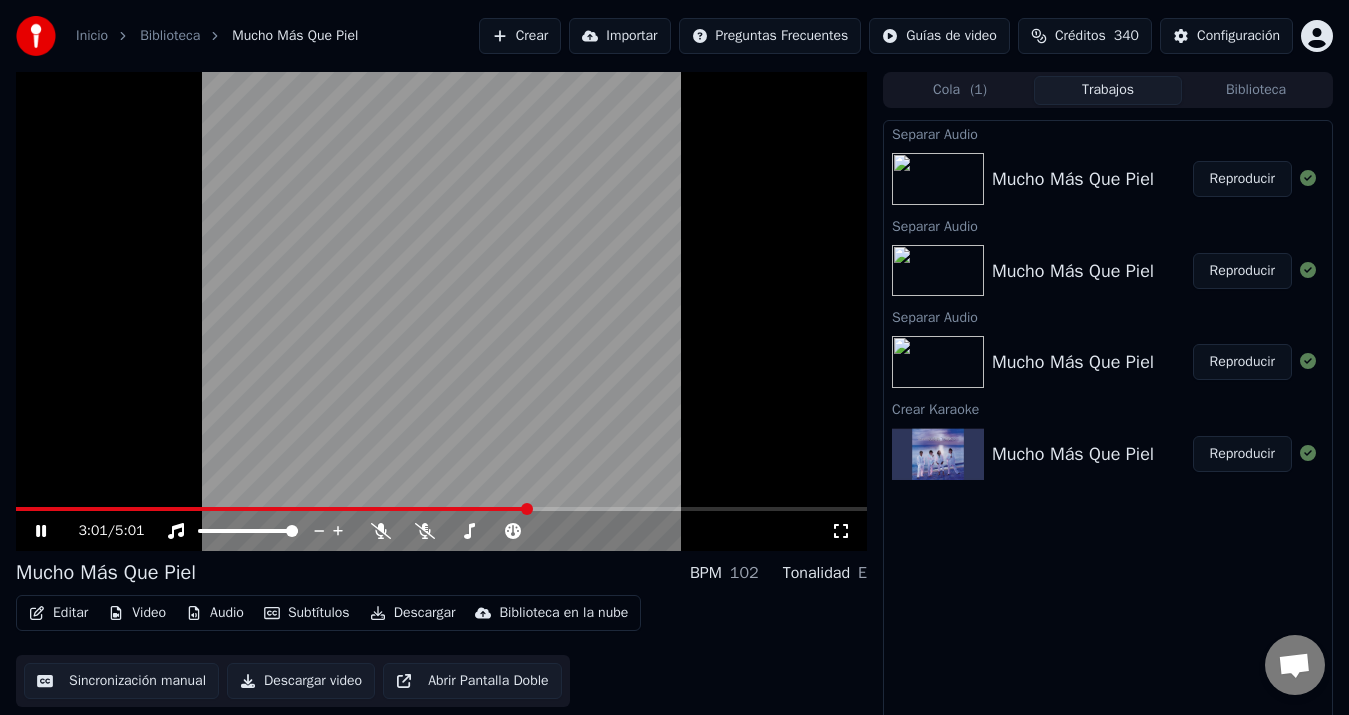 click on "Audio" at bounding box center [215, 613] 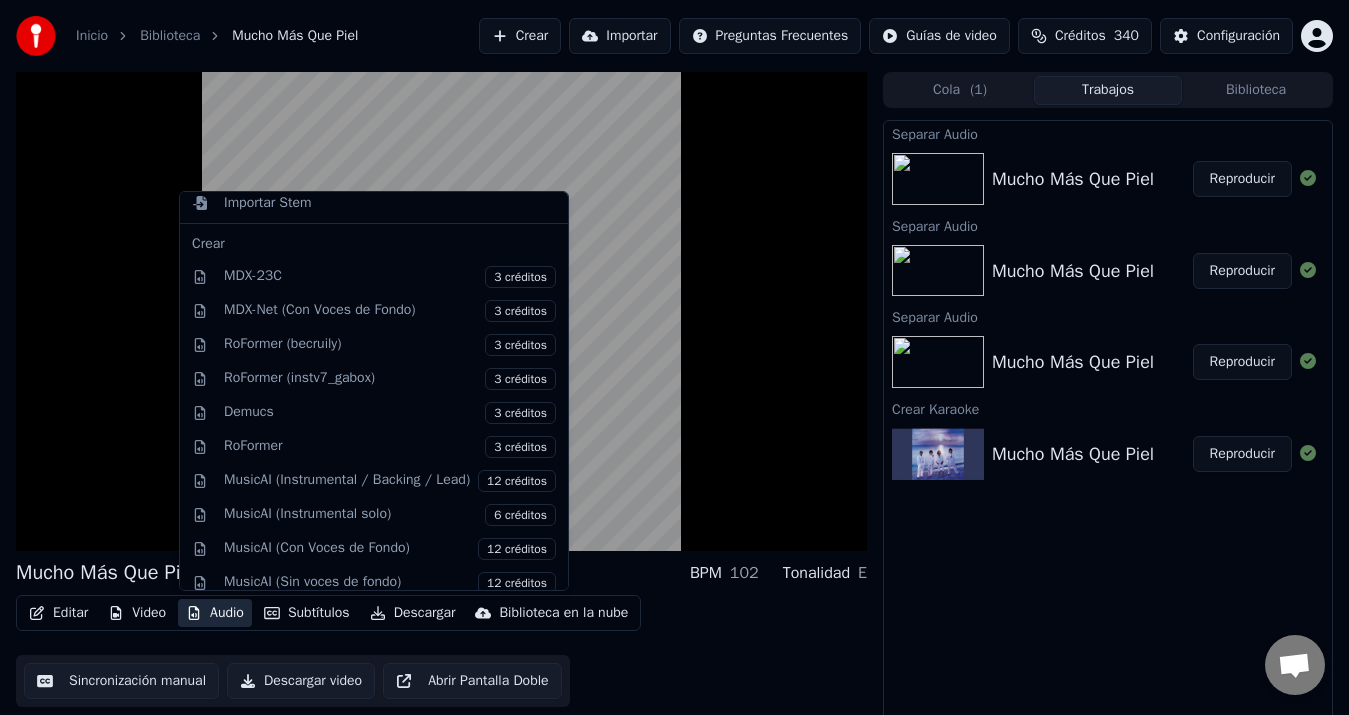 scroll, scrollTop: 434, scrollLeft: 0, axis: vertical 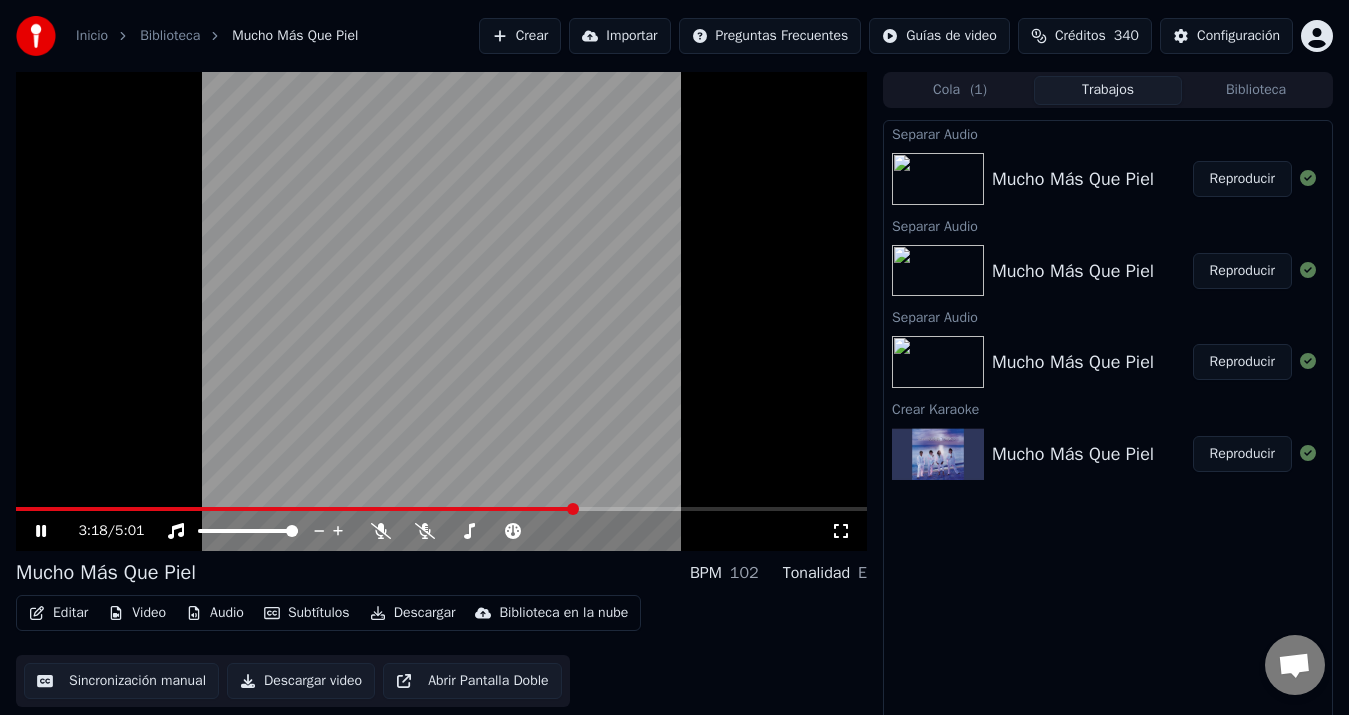 click on "Editar Video Audio Subtítulos Descargar Biblioteca en la nube Sincronización manual Descargar video Abrir Pantalla Doble" at bounding box center (441, 651) 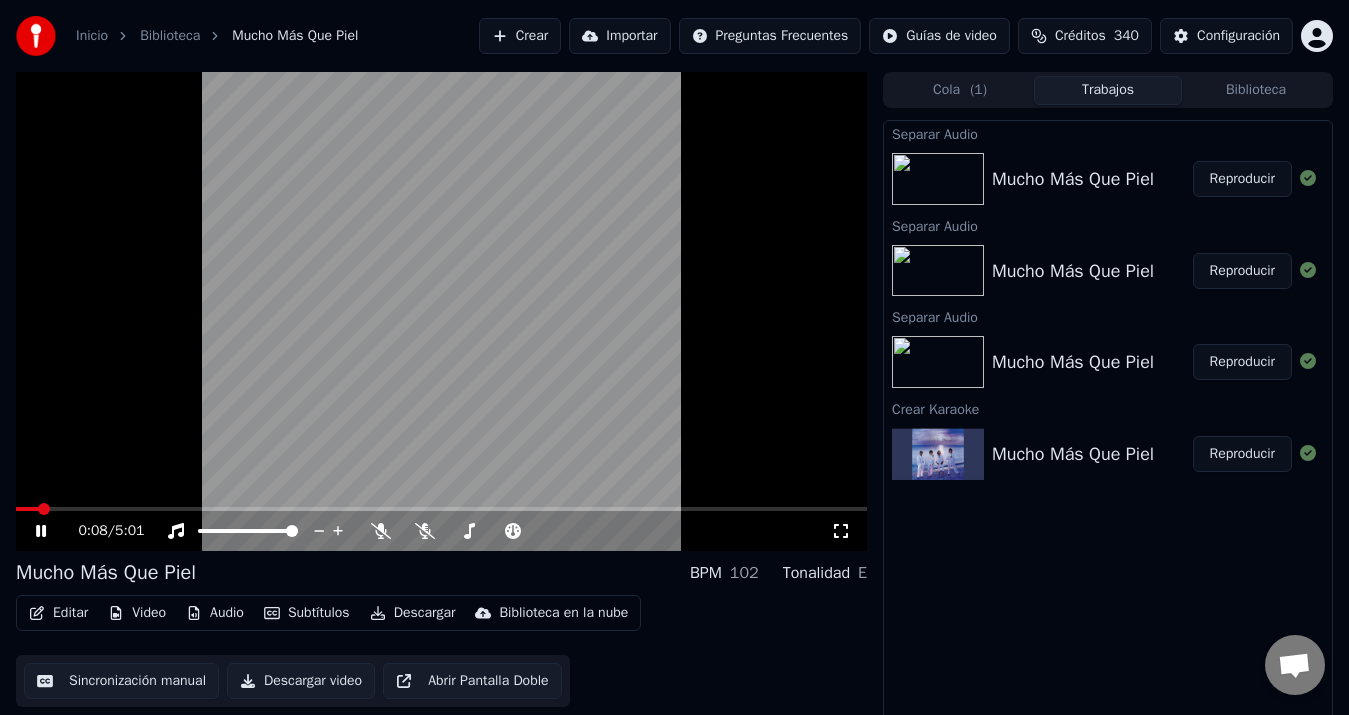 click at bounding box center (27, 509) 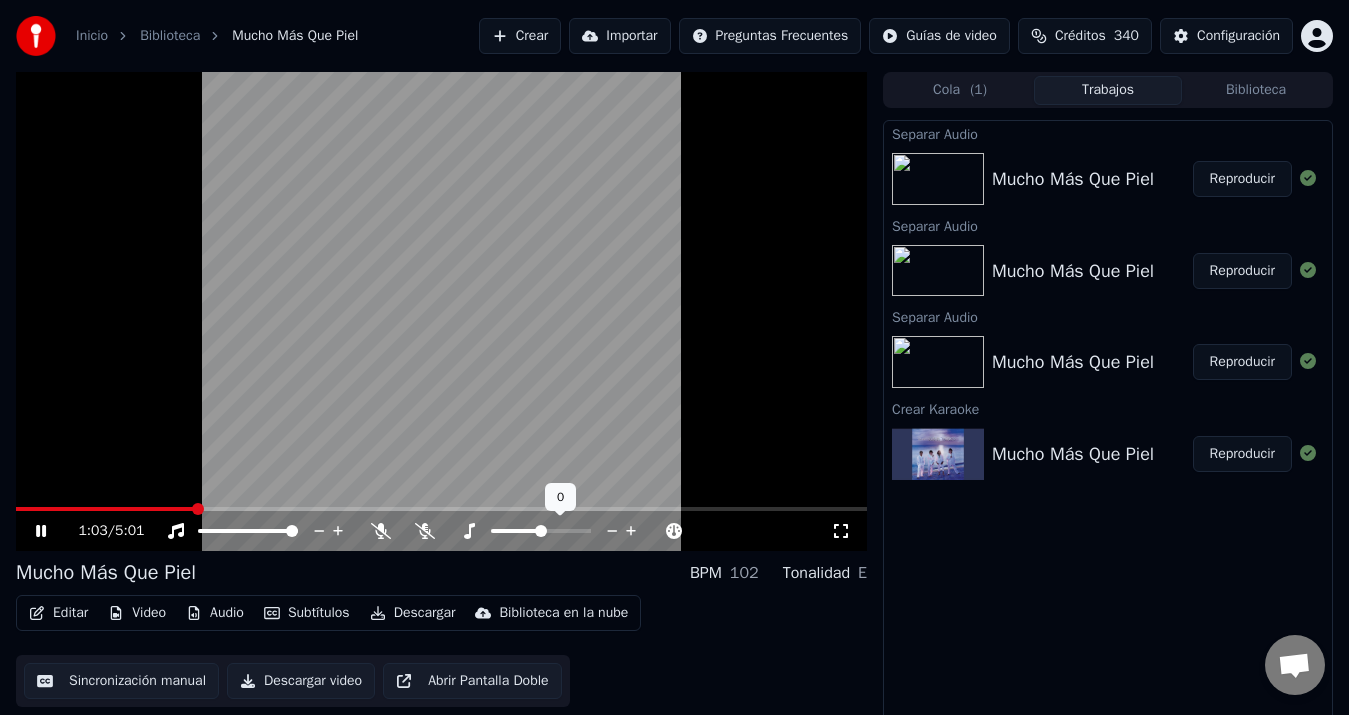 click 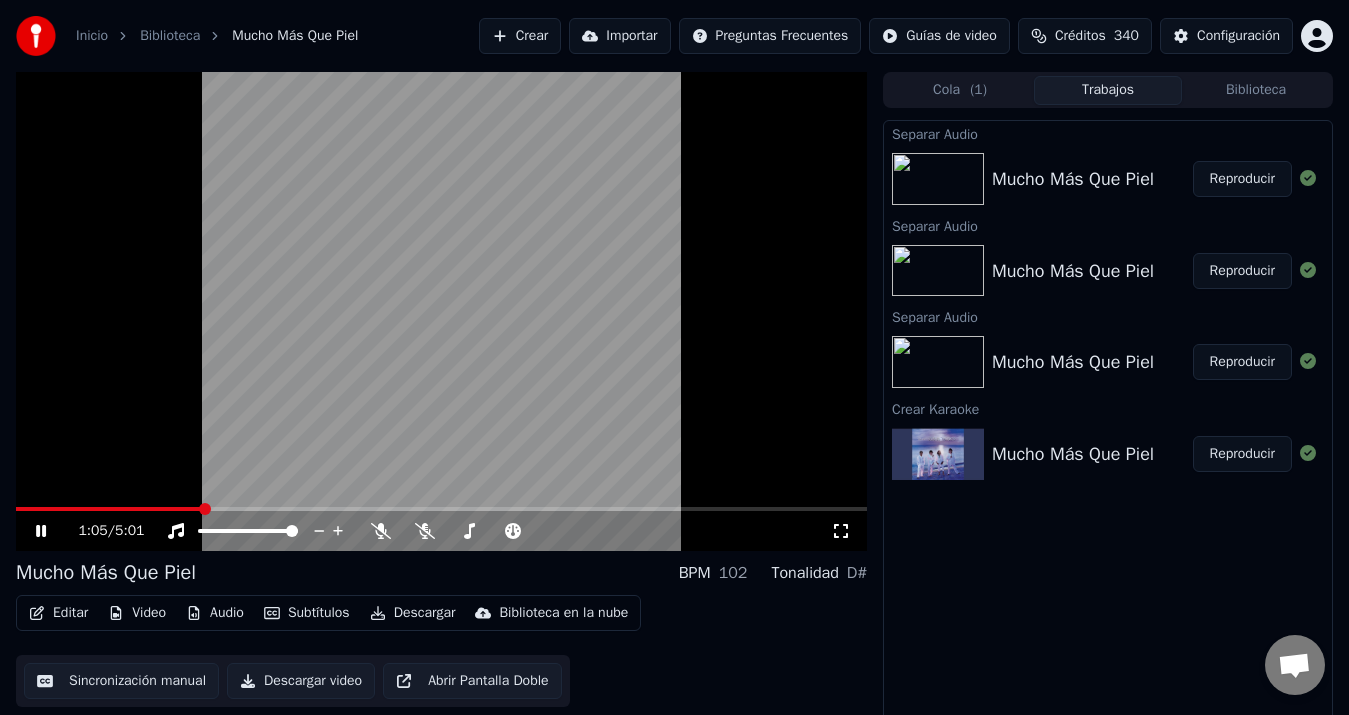 click at bounding box center [109, 509] 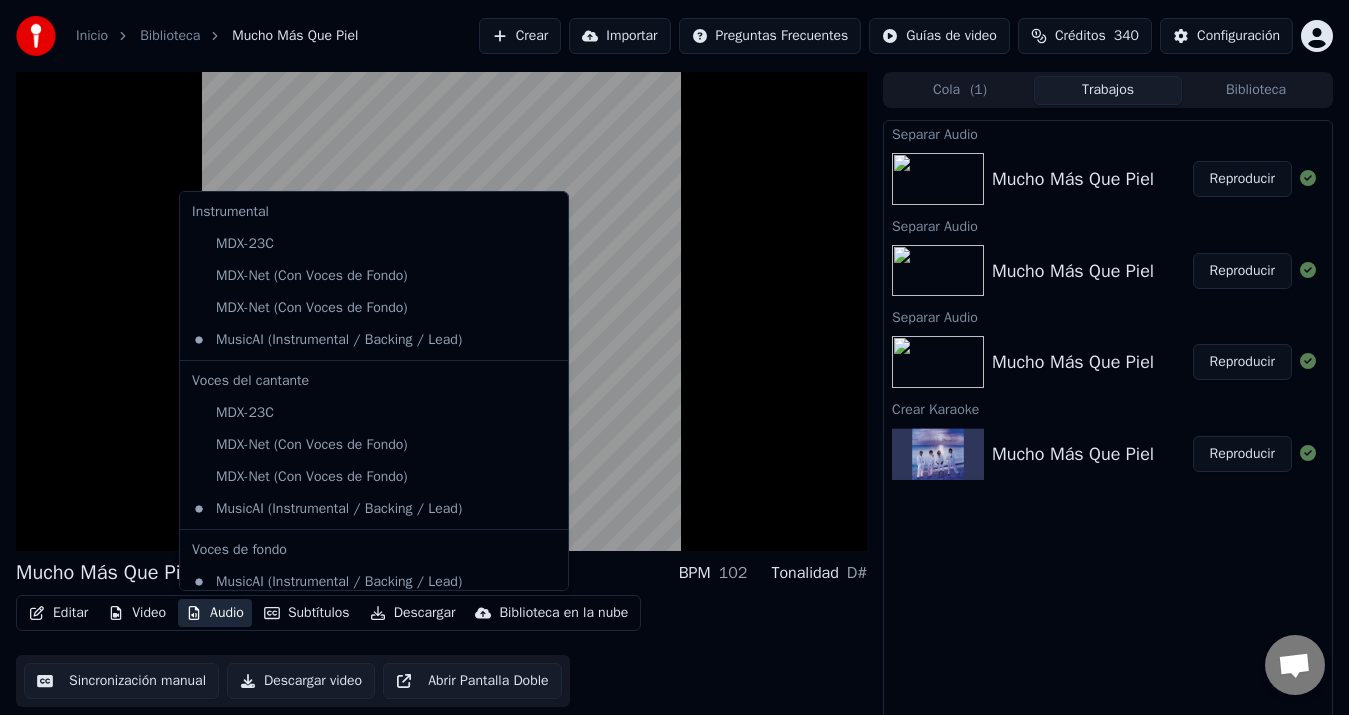 click on "Audio" at bounding box center [215, 613] 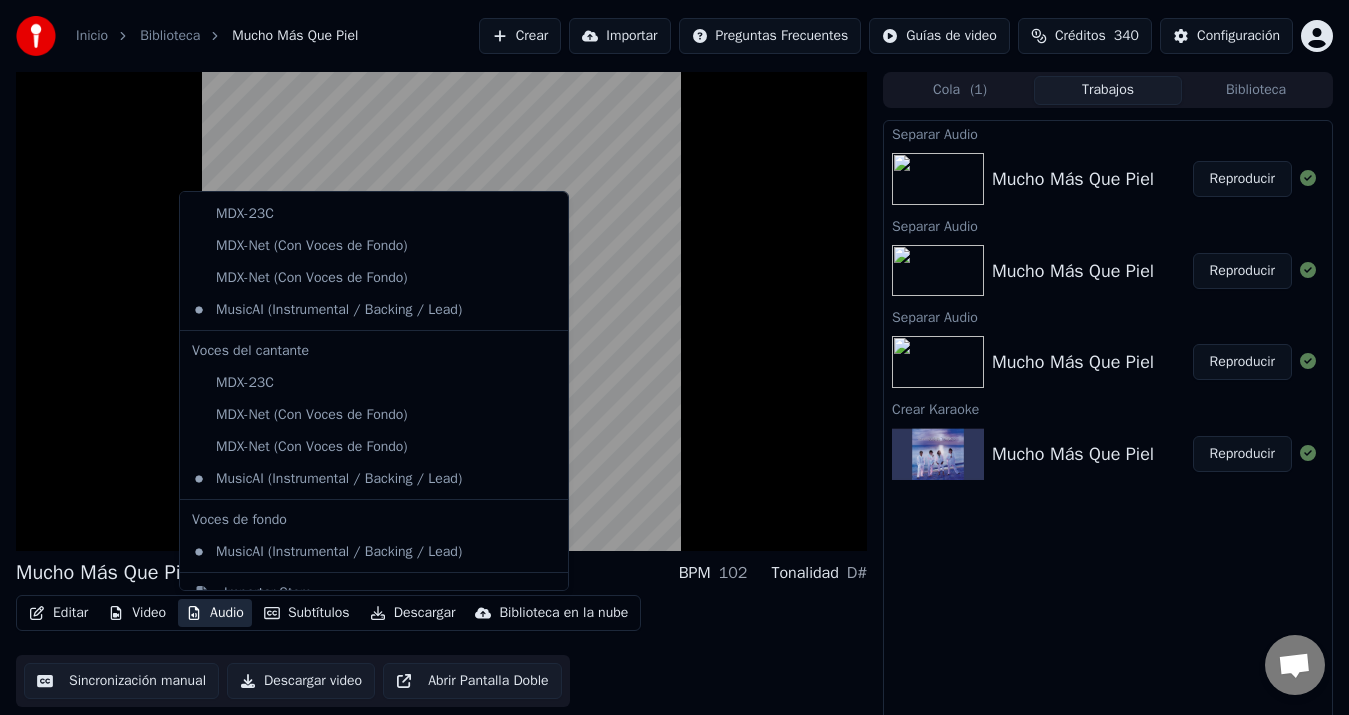 scroll, scrollTop: 0, scrollLeft: 0, axis: both 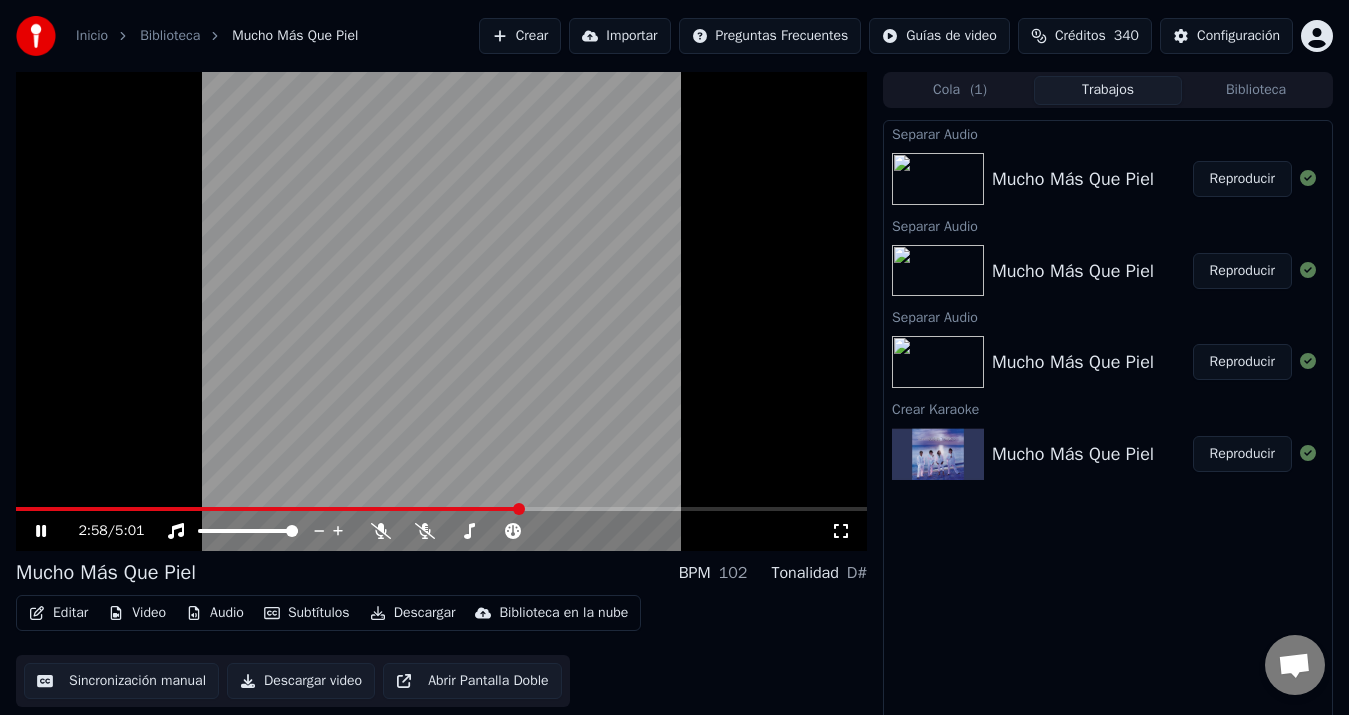 click at bounding box center [441, 311] 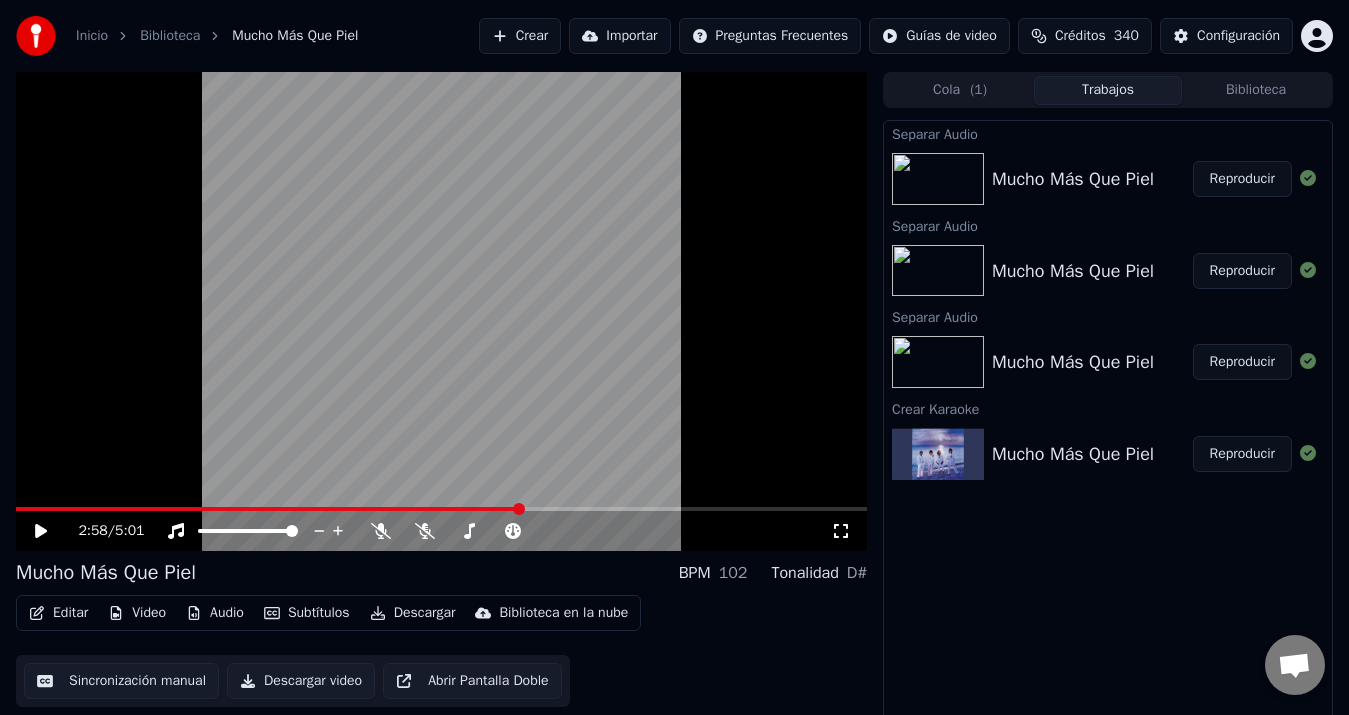 click 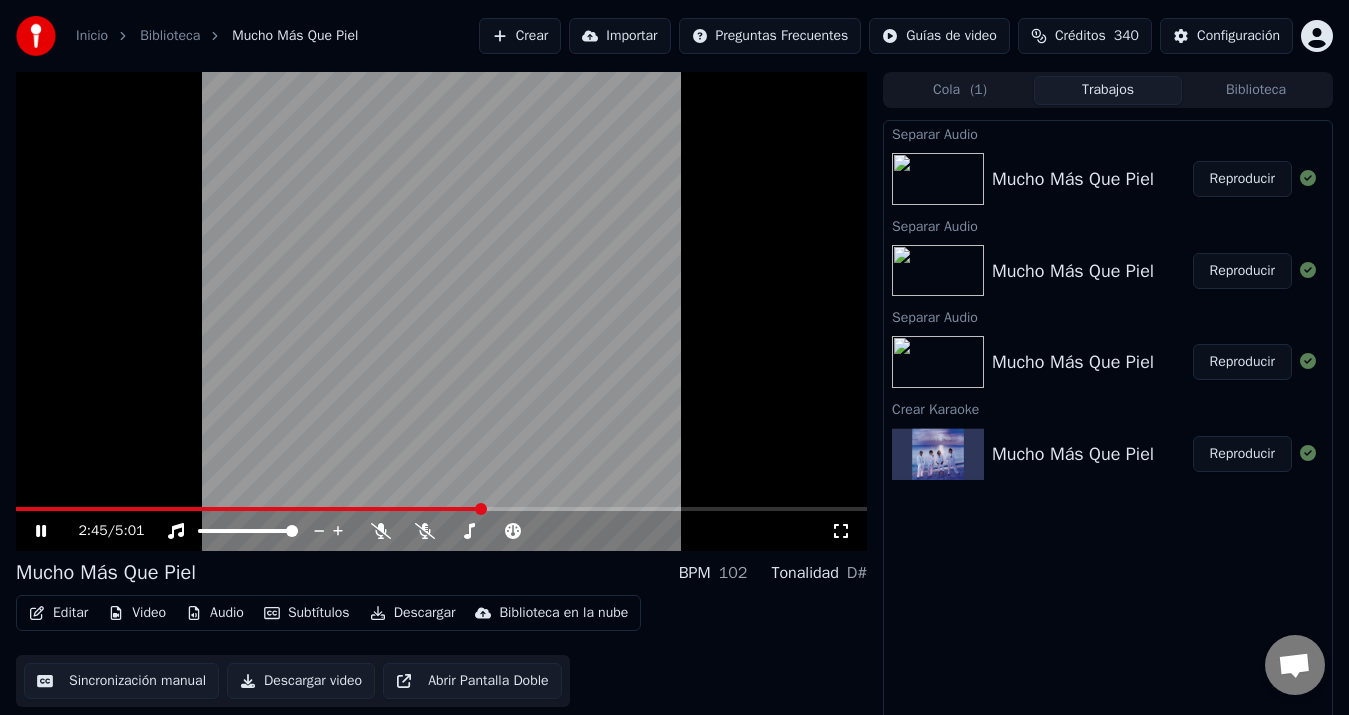 click at bounding box center (248, 509) 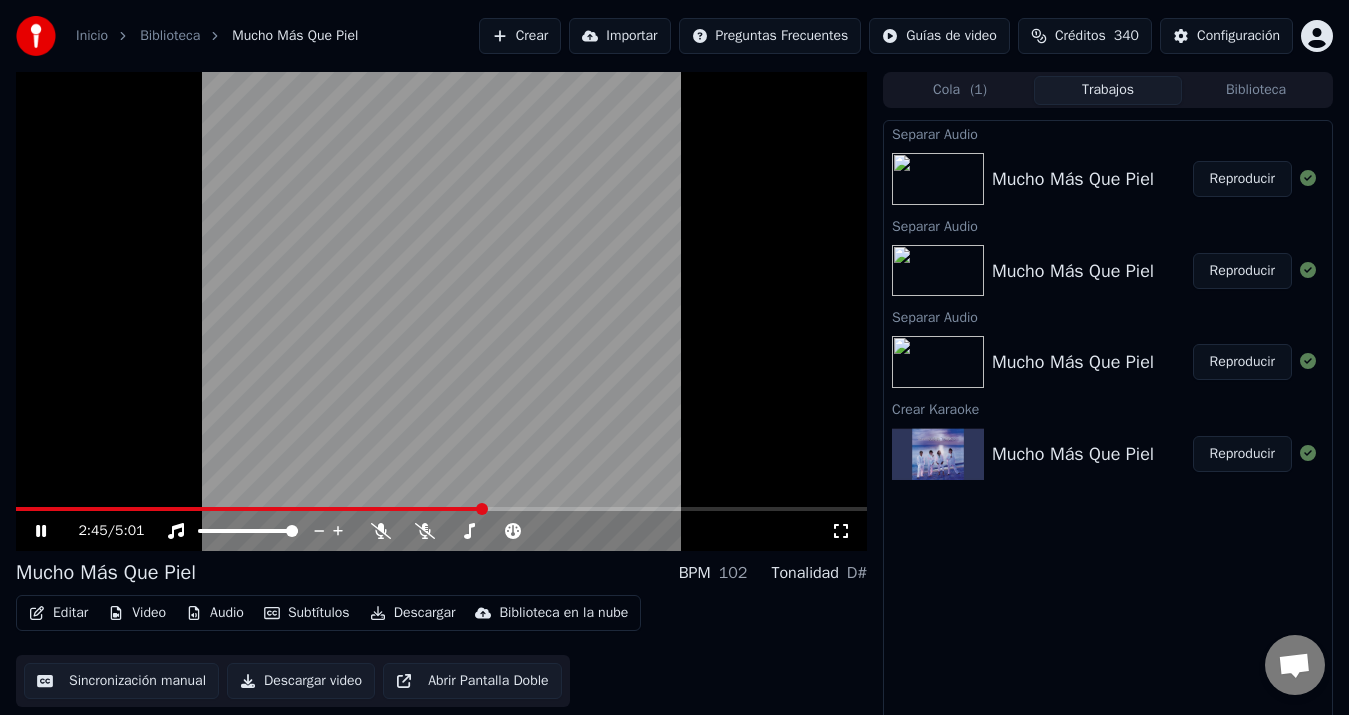 click on "2:45  /  5:01" at bounding box center [441, 531] 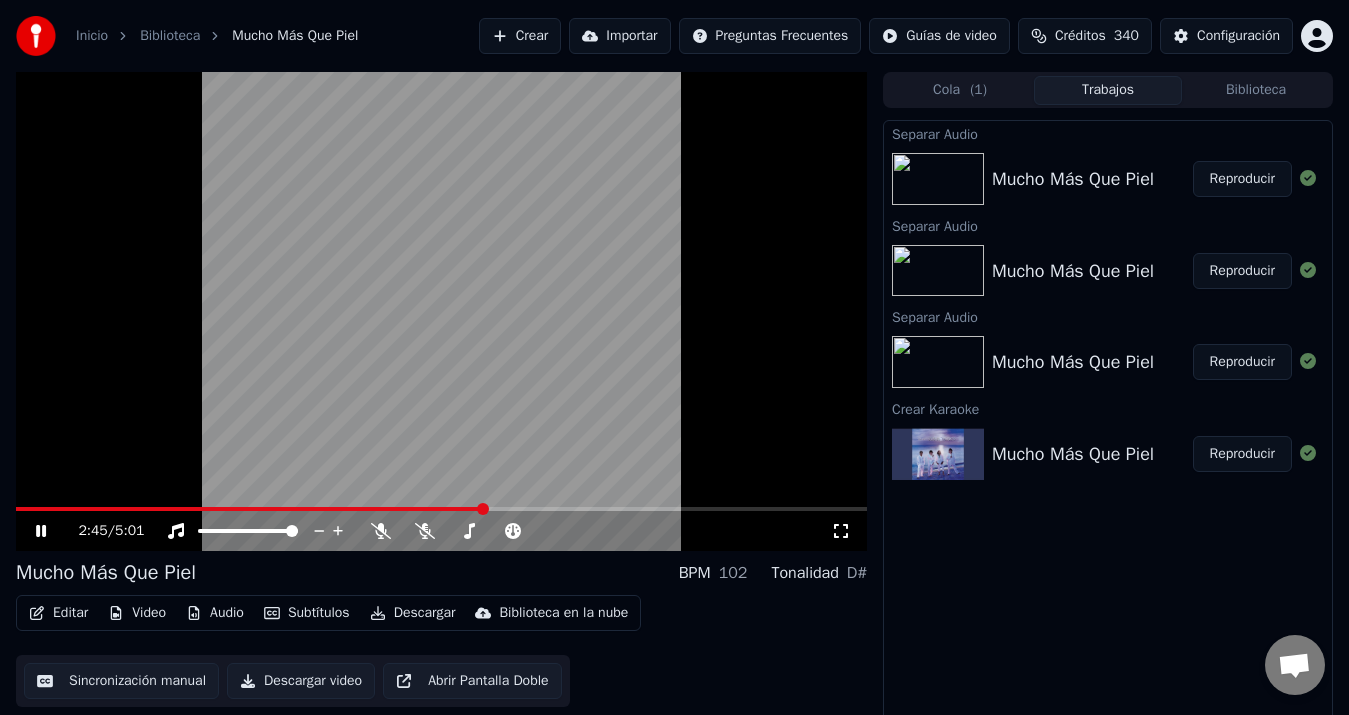 click on "Audio" at bounding box center (215, 613) 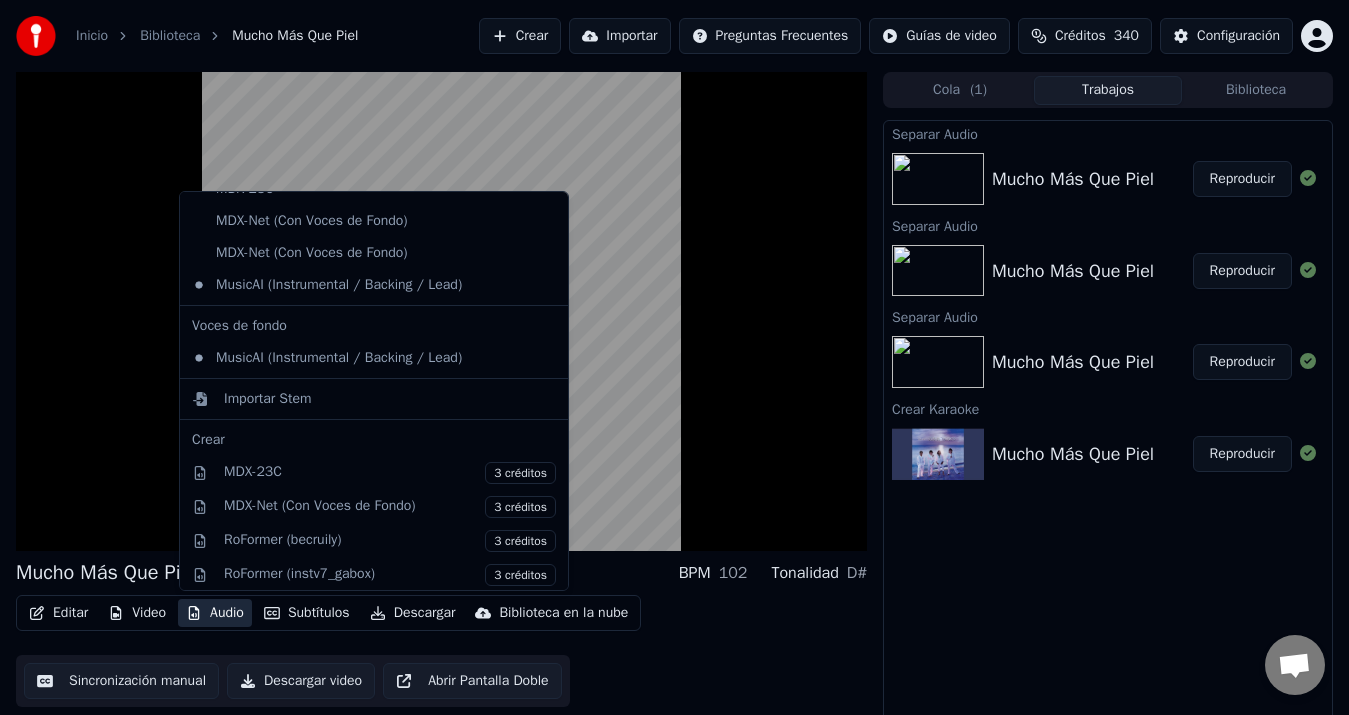 scroll, scrollTop: 222, scrollLeft: 0, axis: vertical 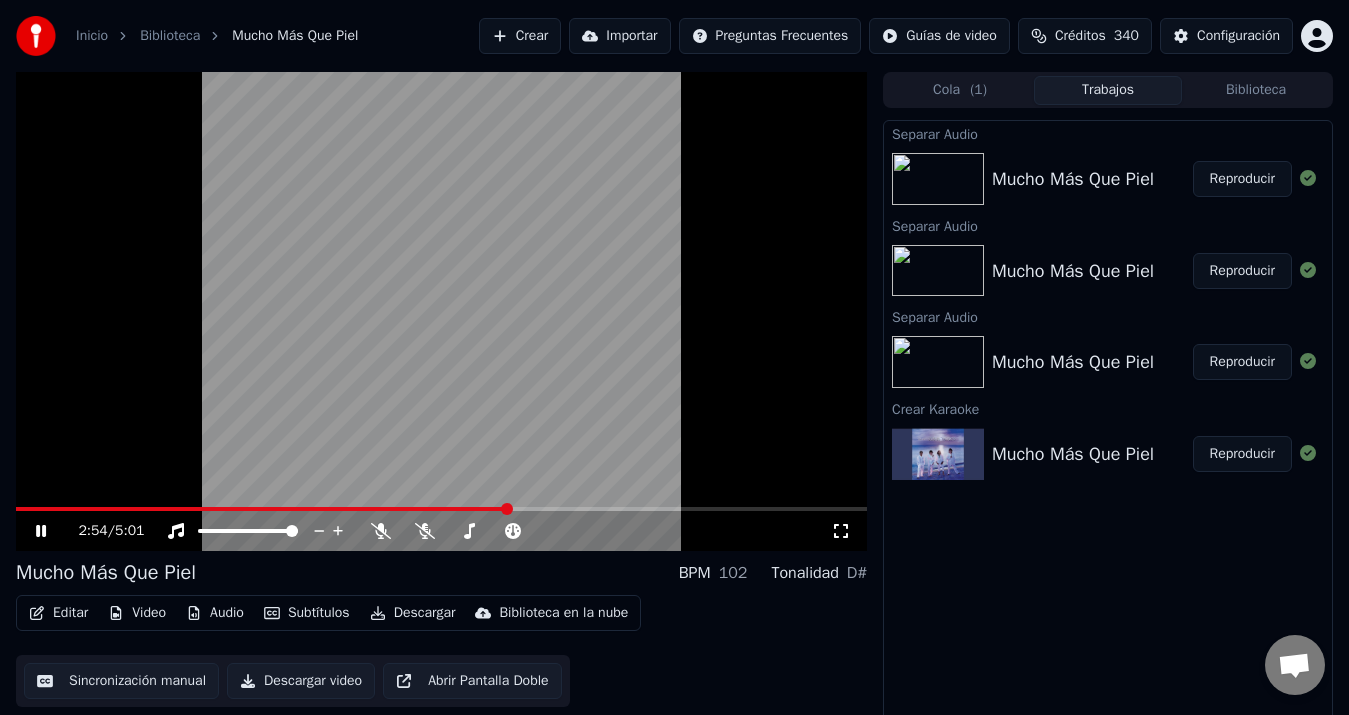 click on "Separar Audio Mucho Más Que Piel Reproducir Separar Audio Mucho Más Que Piel Reproducir Separar Audio Mucho Más Que Piel Reproducir Crear Karaoke Mucho Más Que Piel Reproducir" at bounding box center (1108, 424) 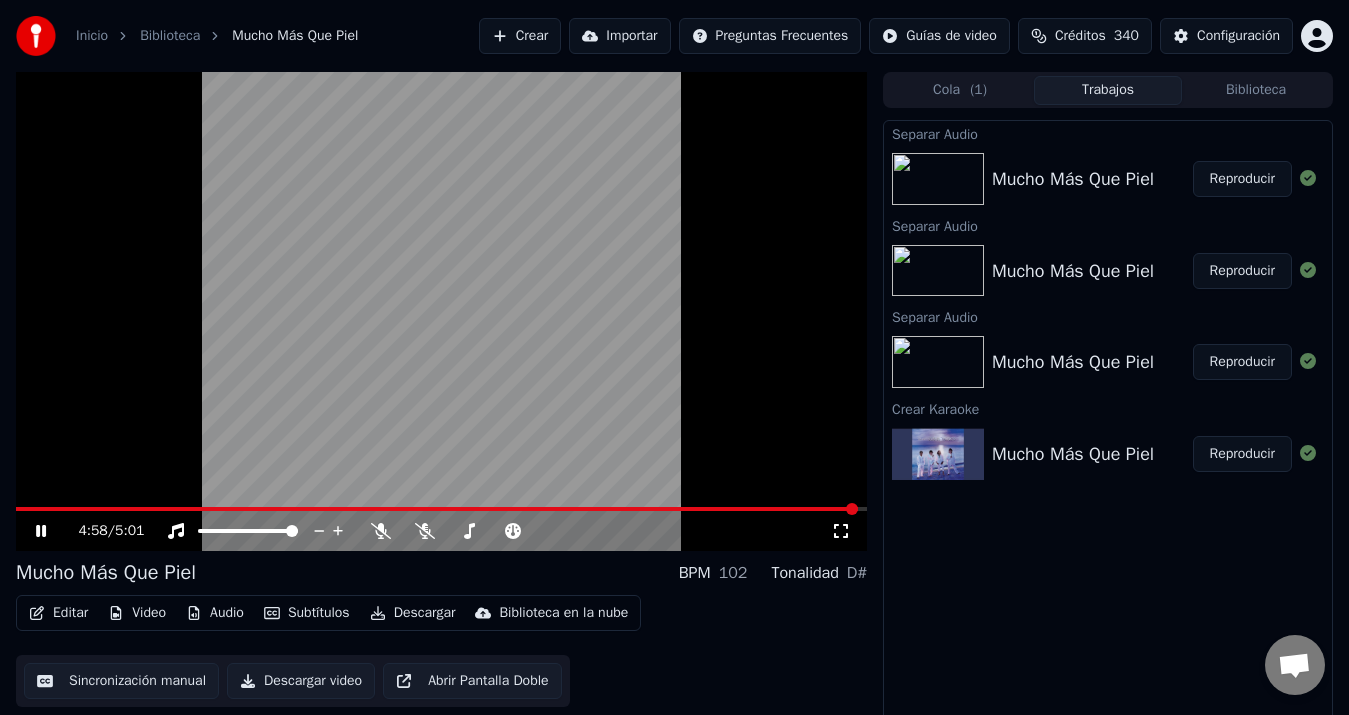 click 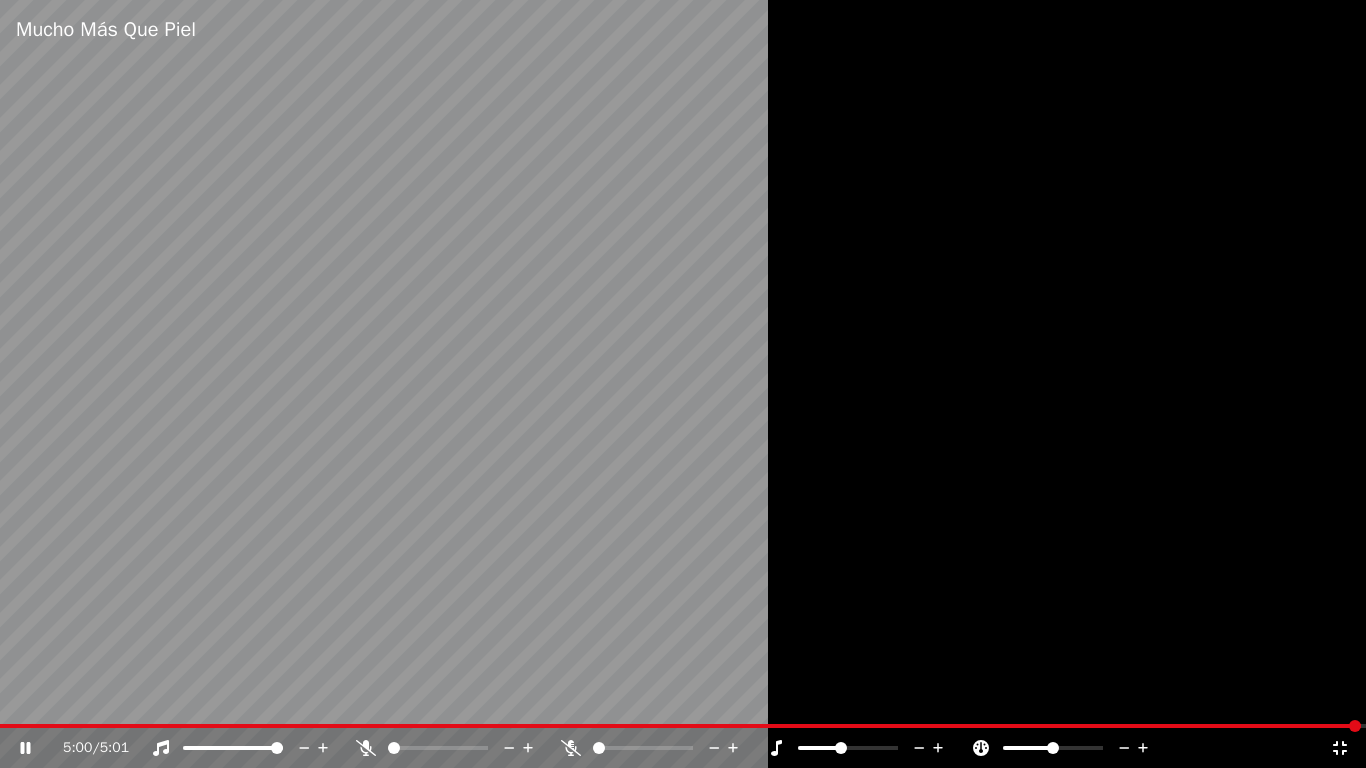 click 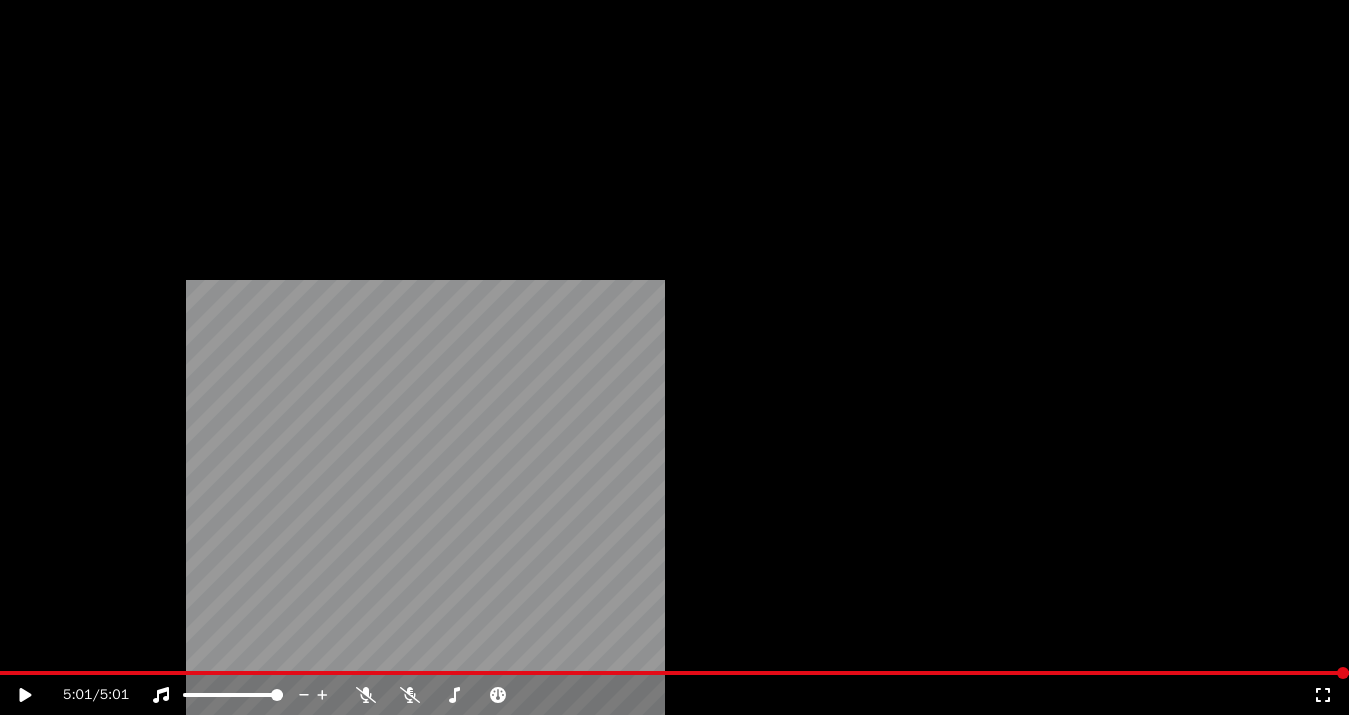 click on "Descargar" at bounding box center (413, 134) 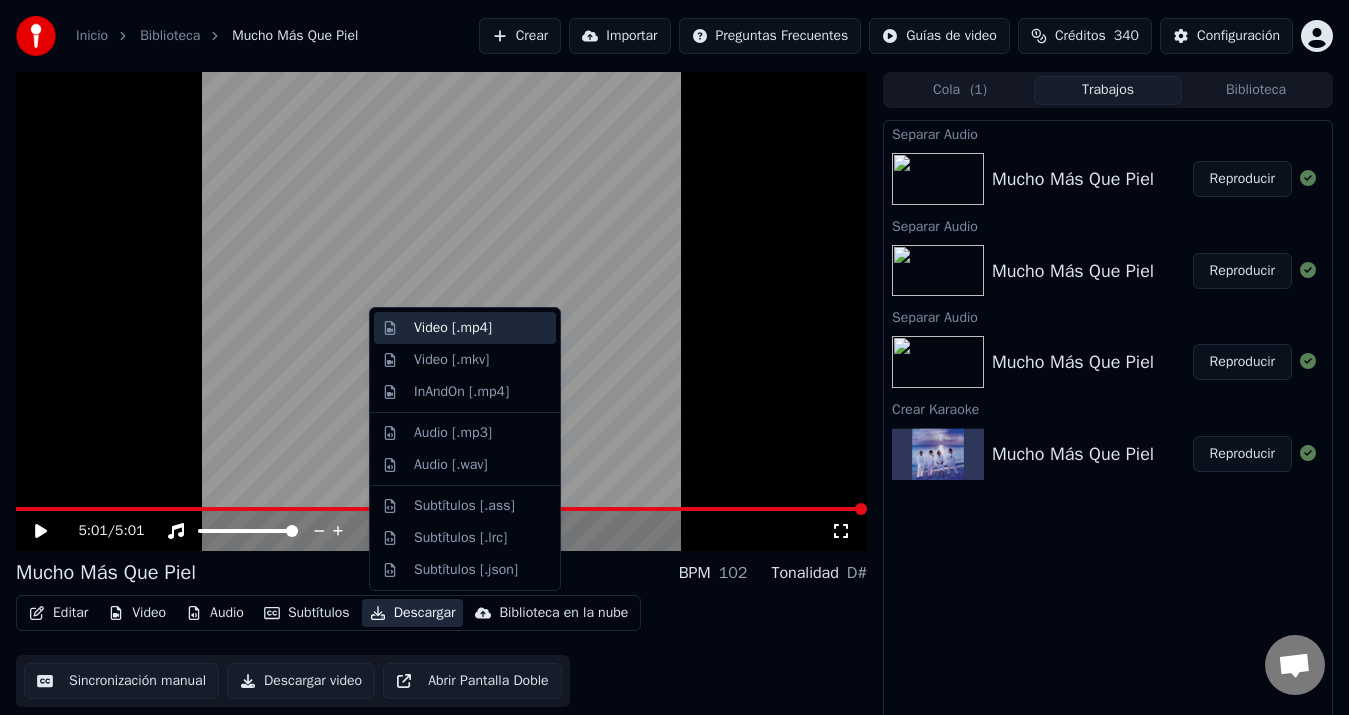 click on "Video [.mp4]" at bounding box center (465, 328) 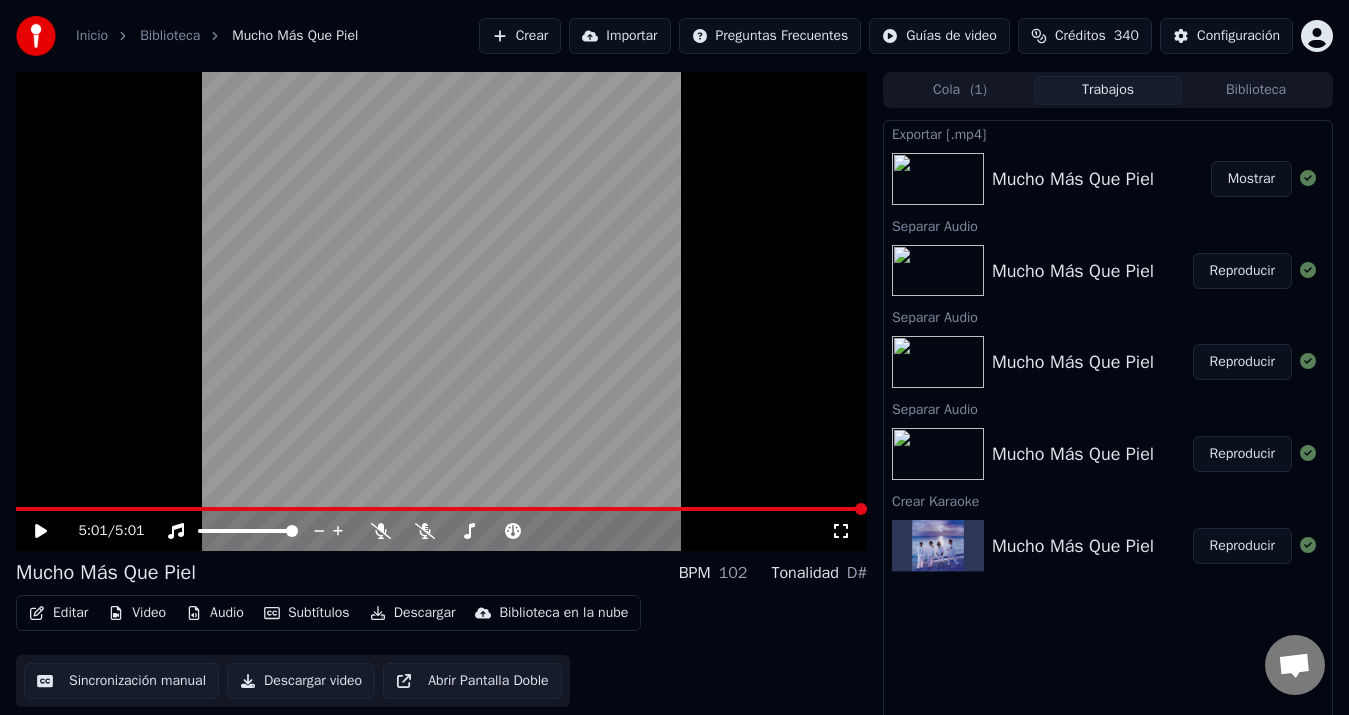 click on "Crear" at bounding box center (520, 36) 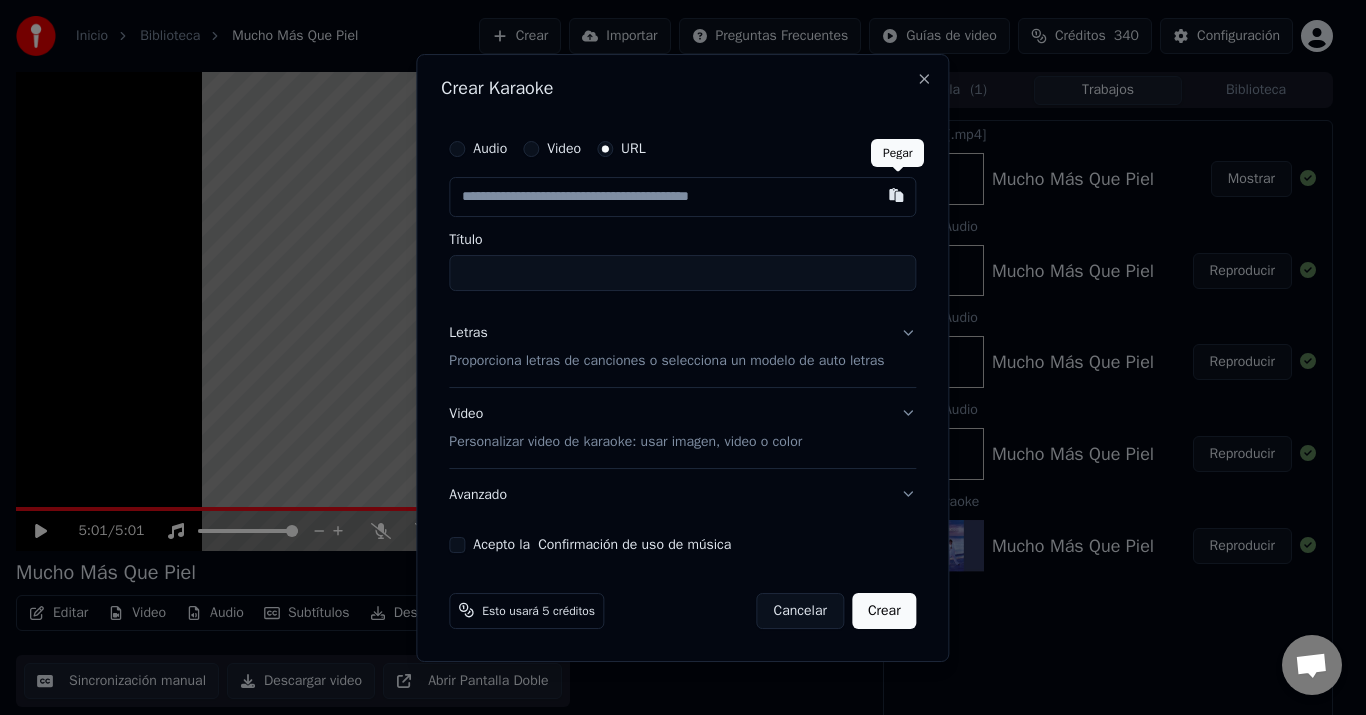 click at bounding box center [897, 195] 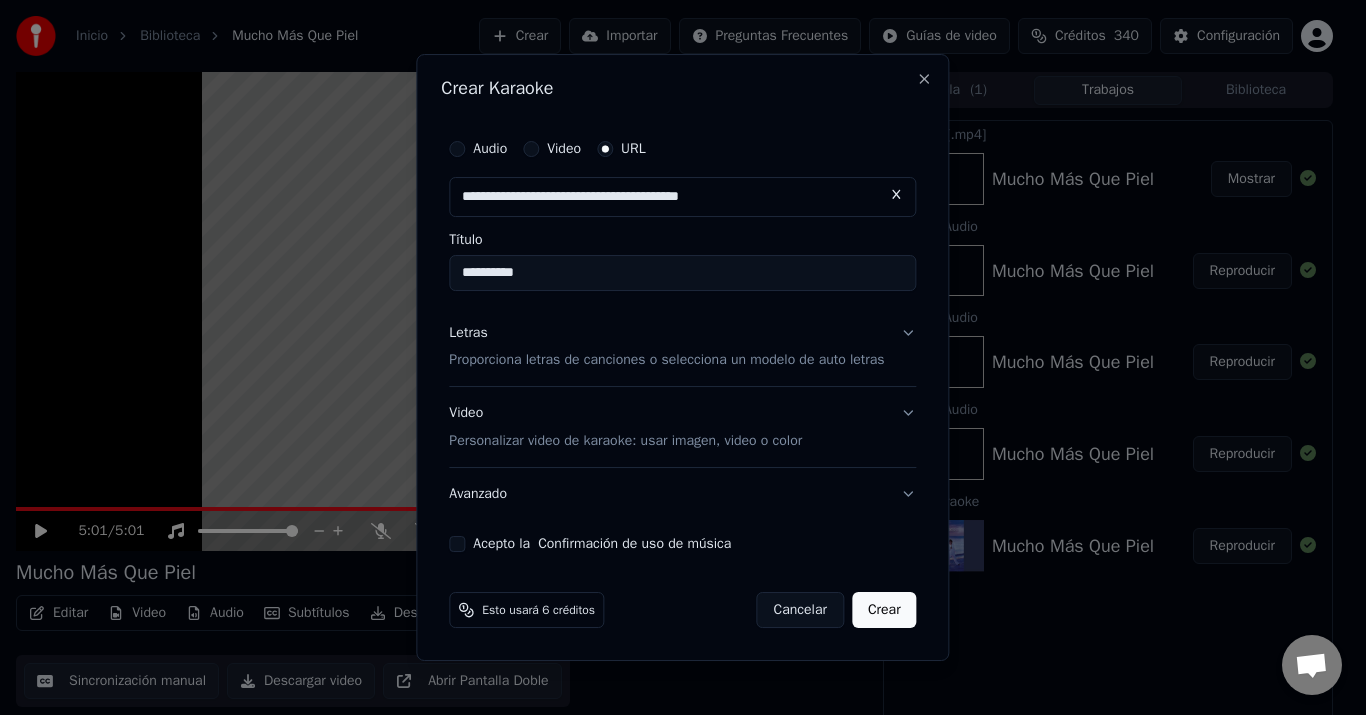 type on "**********" 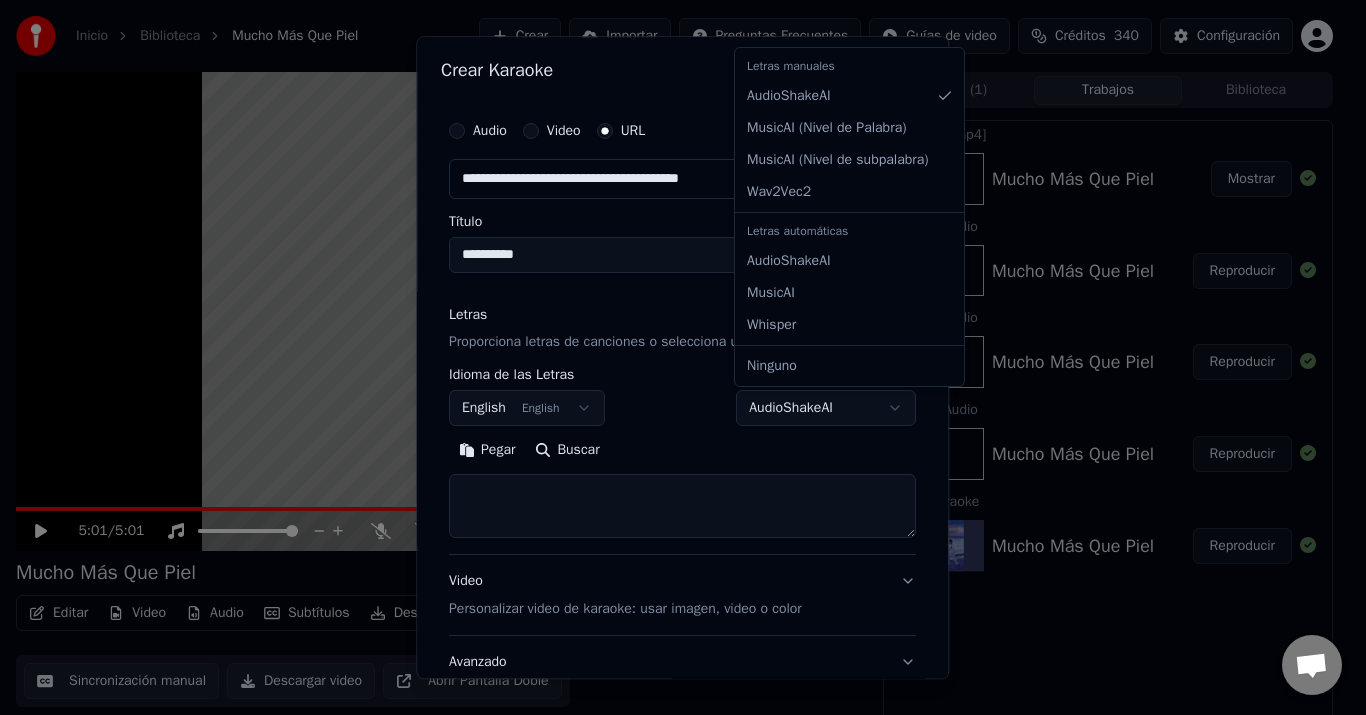 click on "**********" at bounding box center (674, 357) 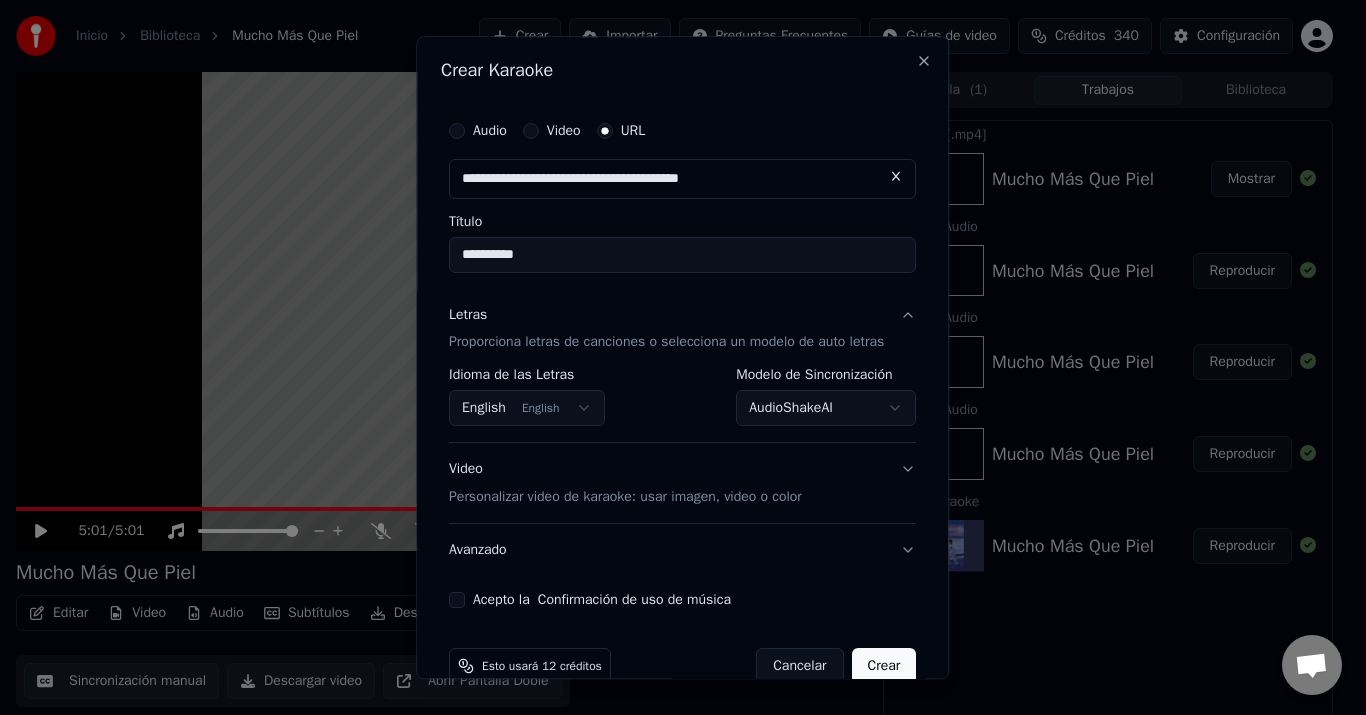 click on "Acepto la   Confirmación de uso de música" at bounding box center (457, 601) 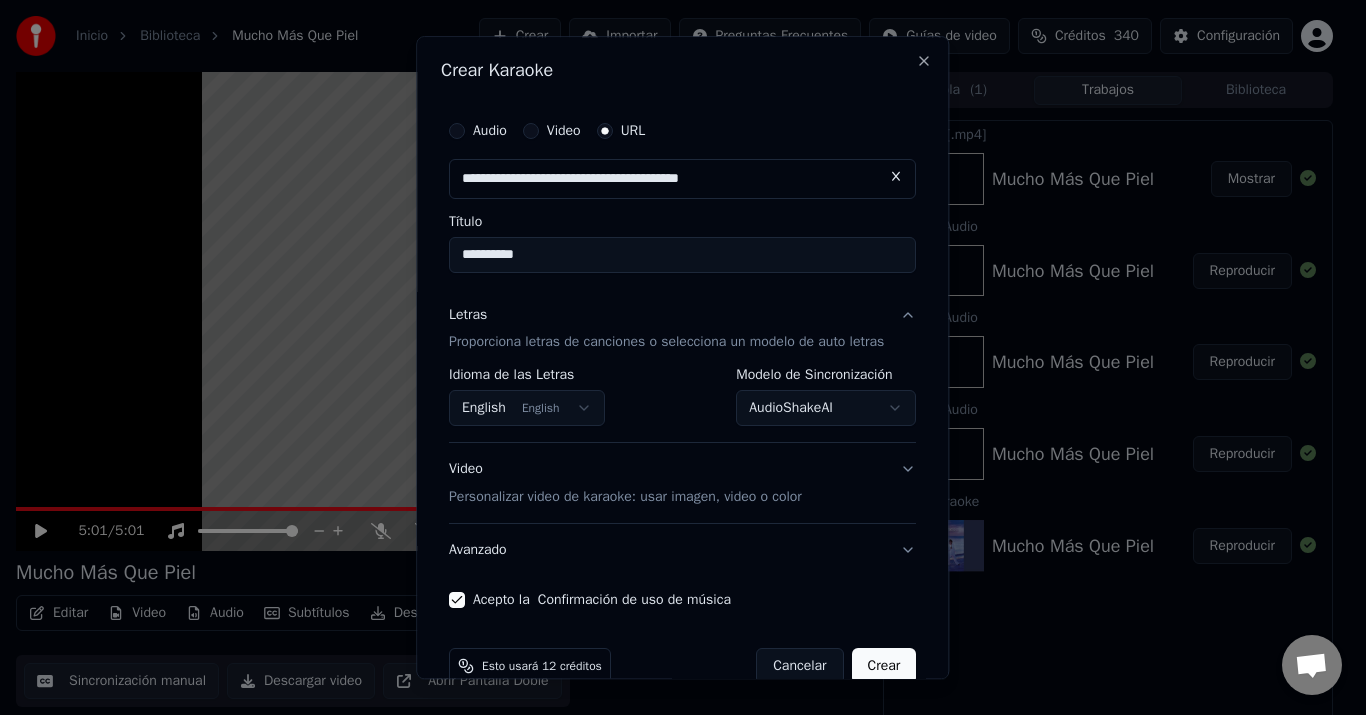 click on "Crear" at bounding box center (884, 667) 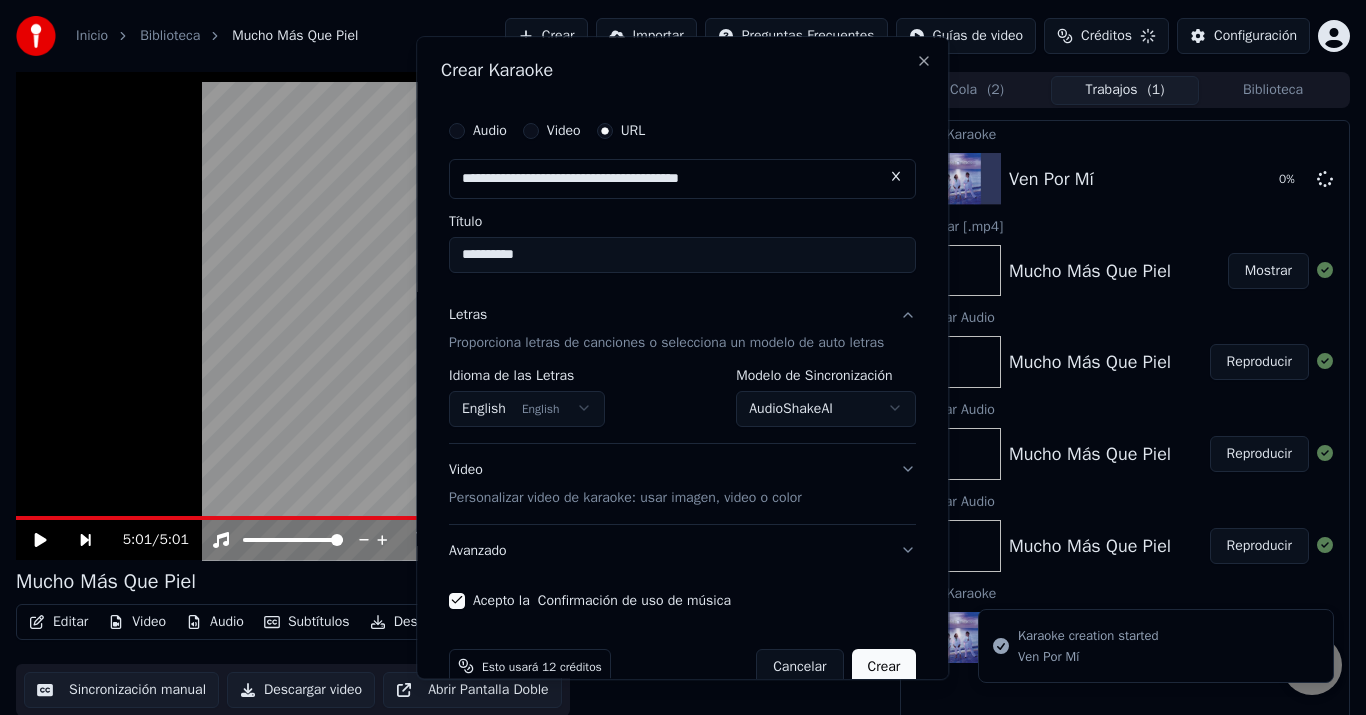 select on "**********" 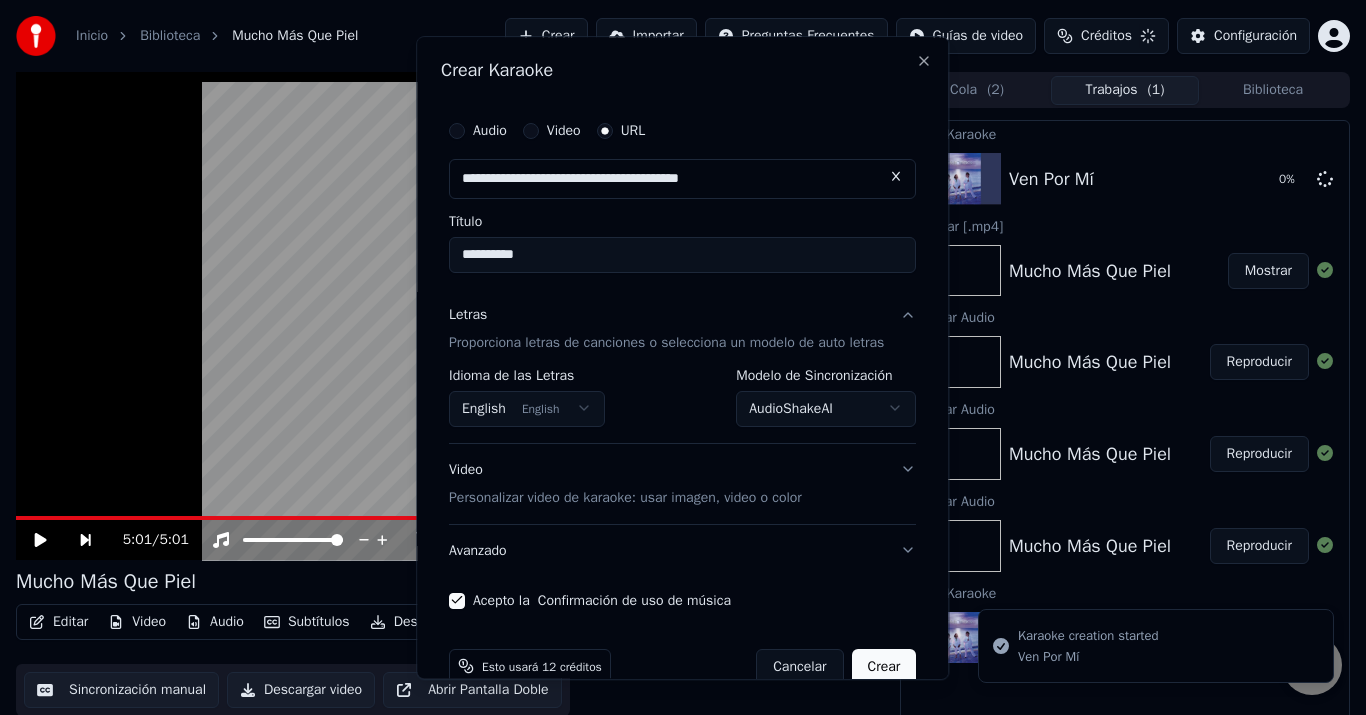 type 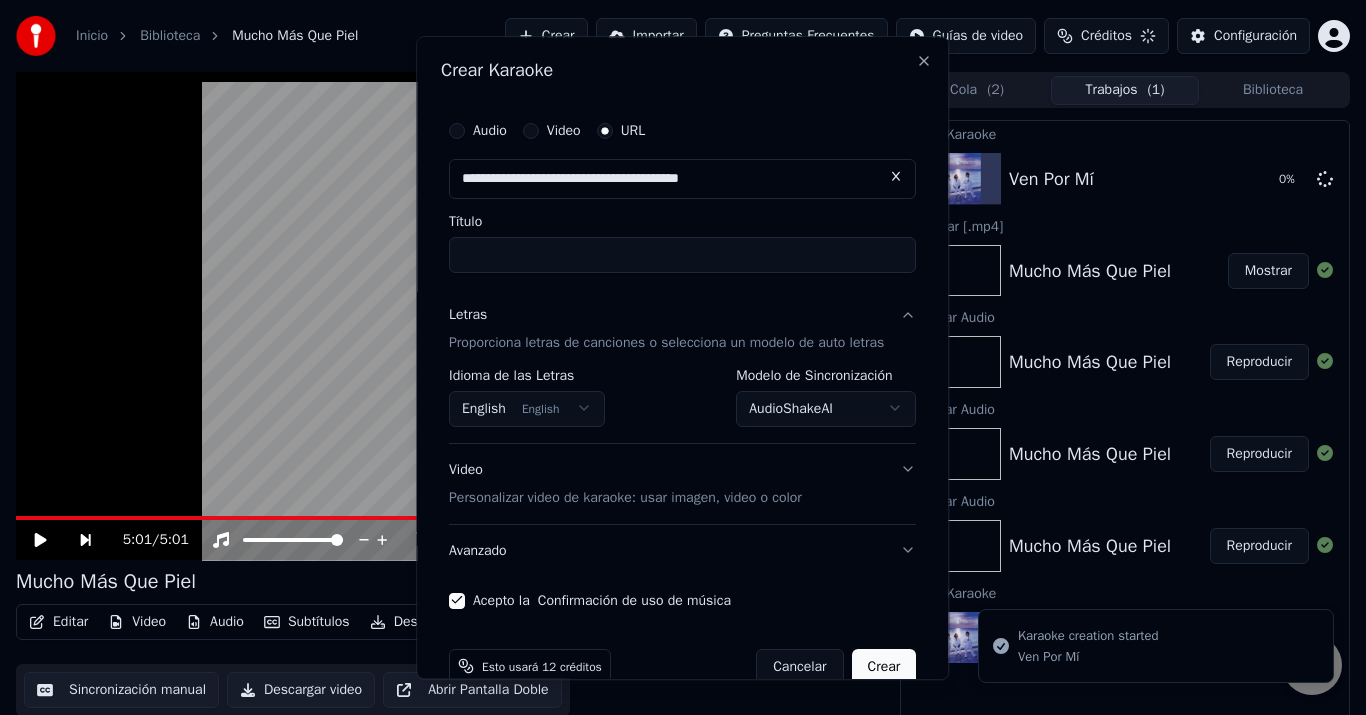 select 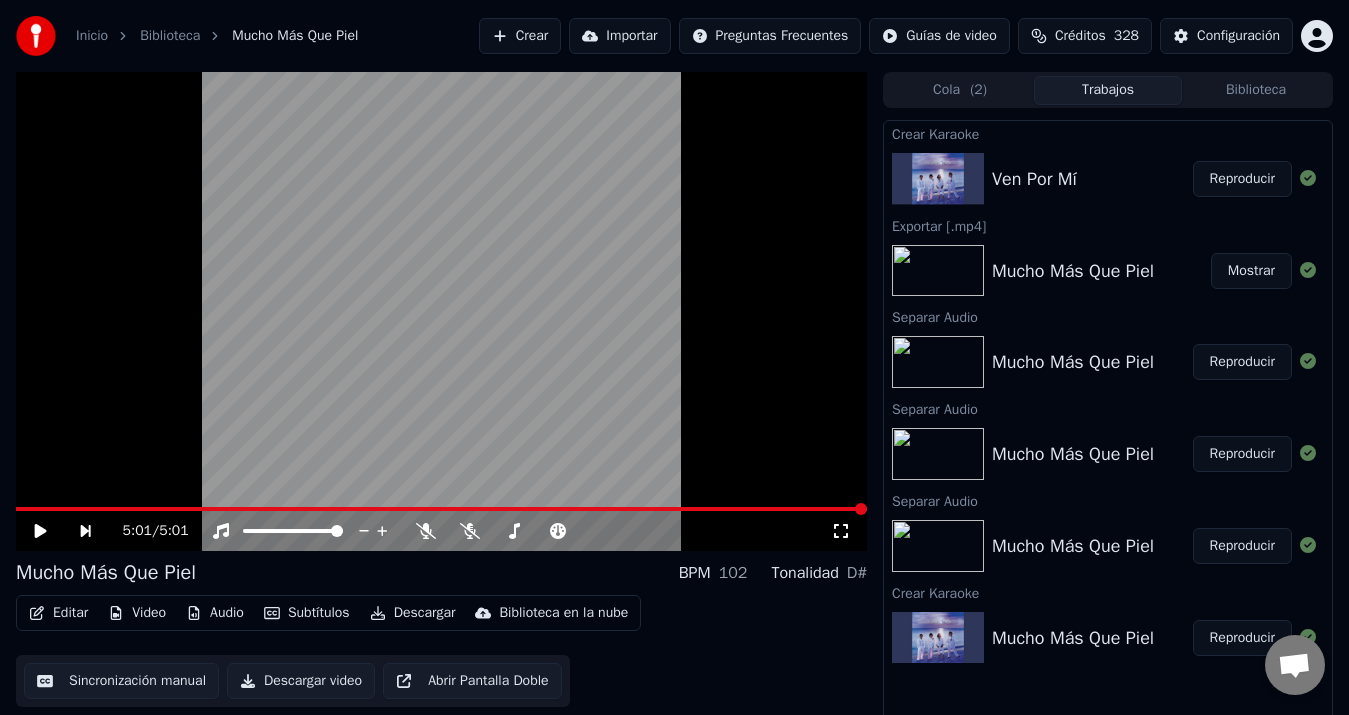click on "Reproducir" at bounding box center [1242, 179] 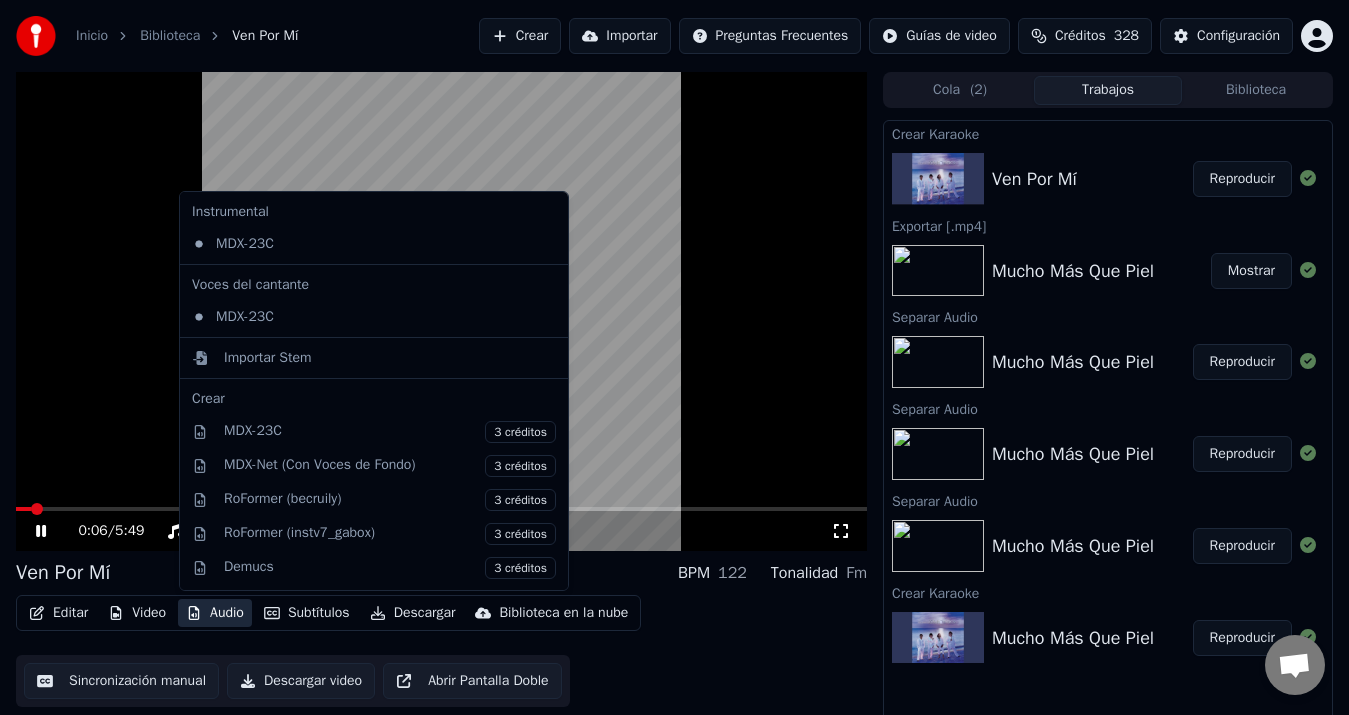 click on "Audio" at bounding box center [215, 613] 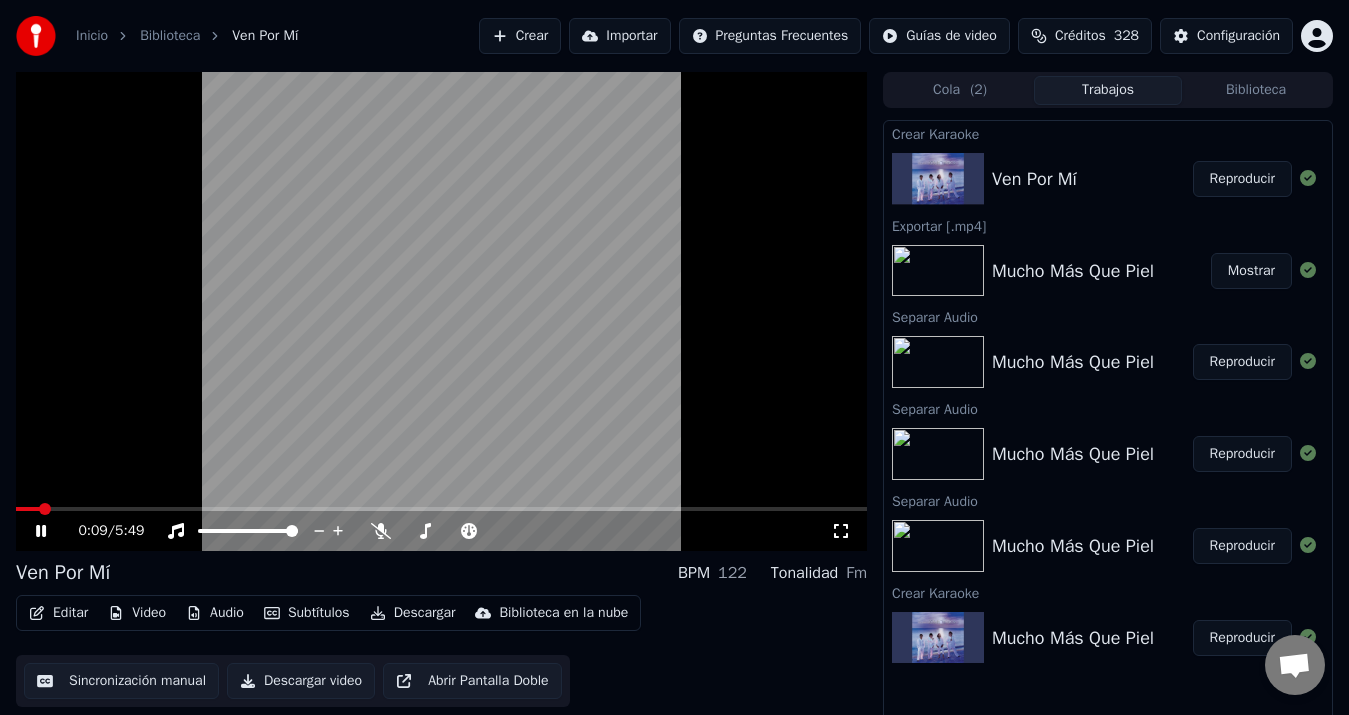 click on "Editar Video Audio Subtítulos Descargar Biblioteca en la nube Sincronización manual Descargar video Abrir Pantalla Doble" at bounding box center (441, 651) 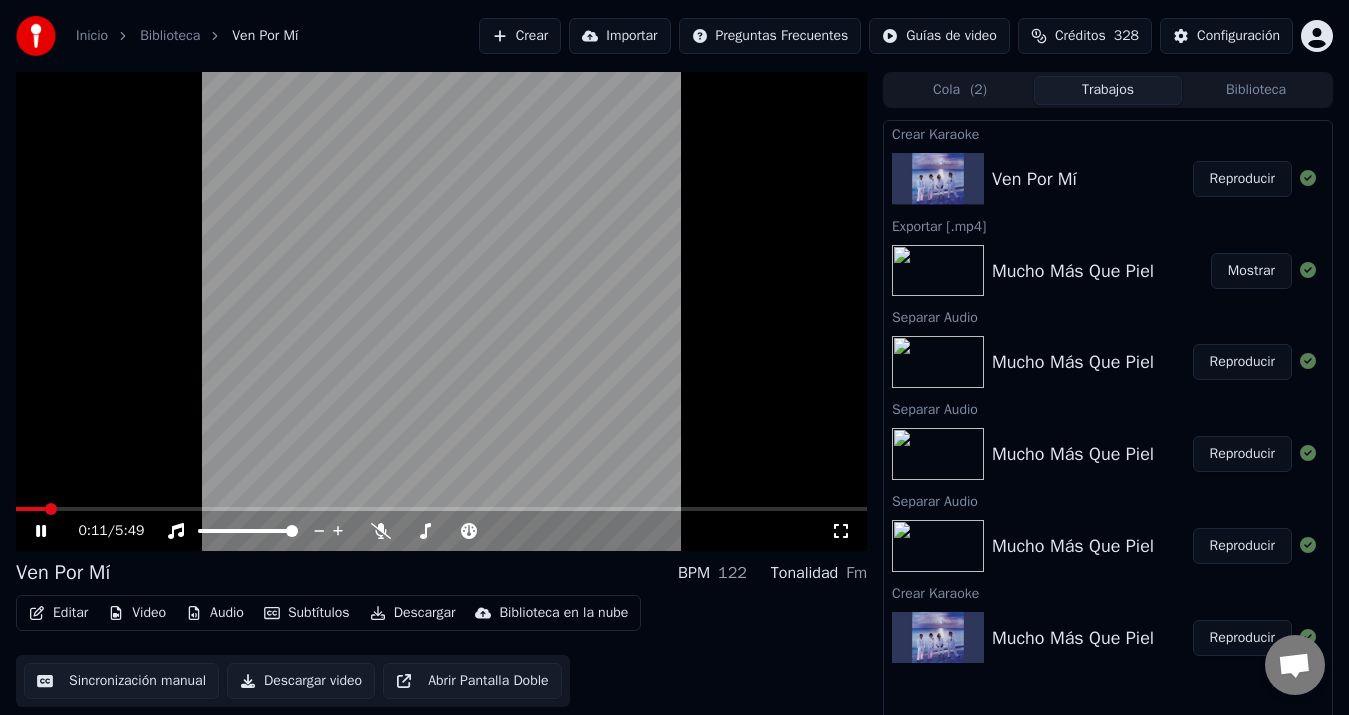 click 